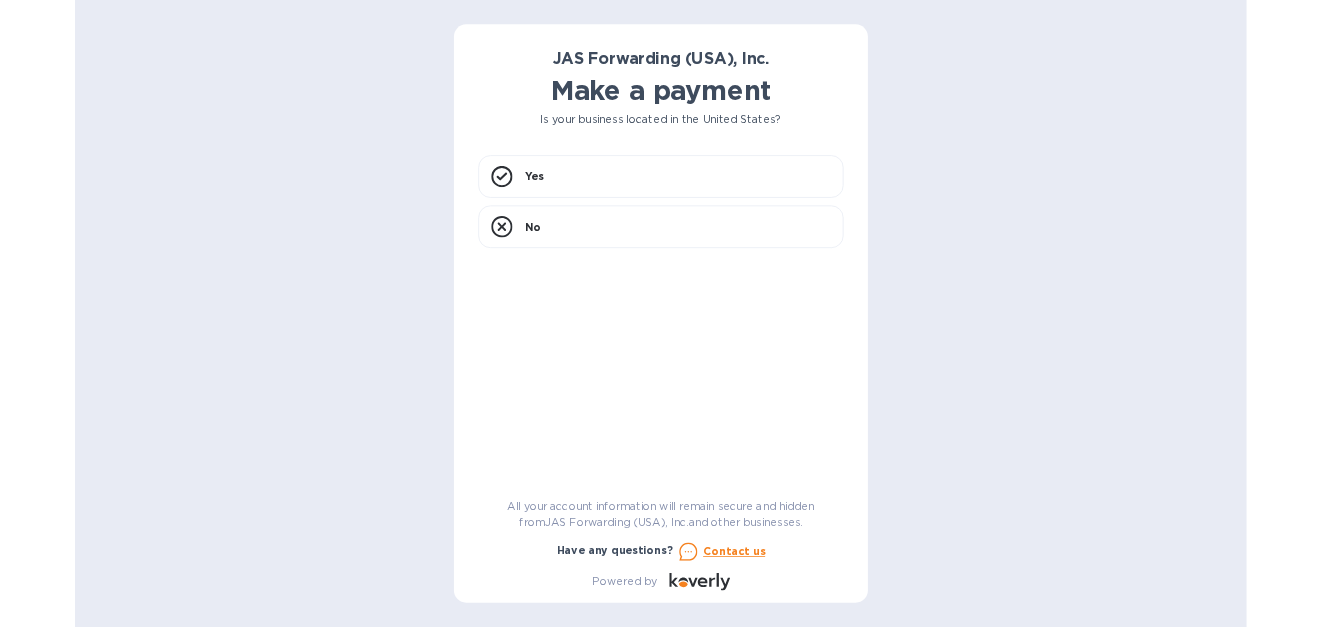 scroll, scrollTop: 0, scrollLeft: 0, axis: both 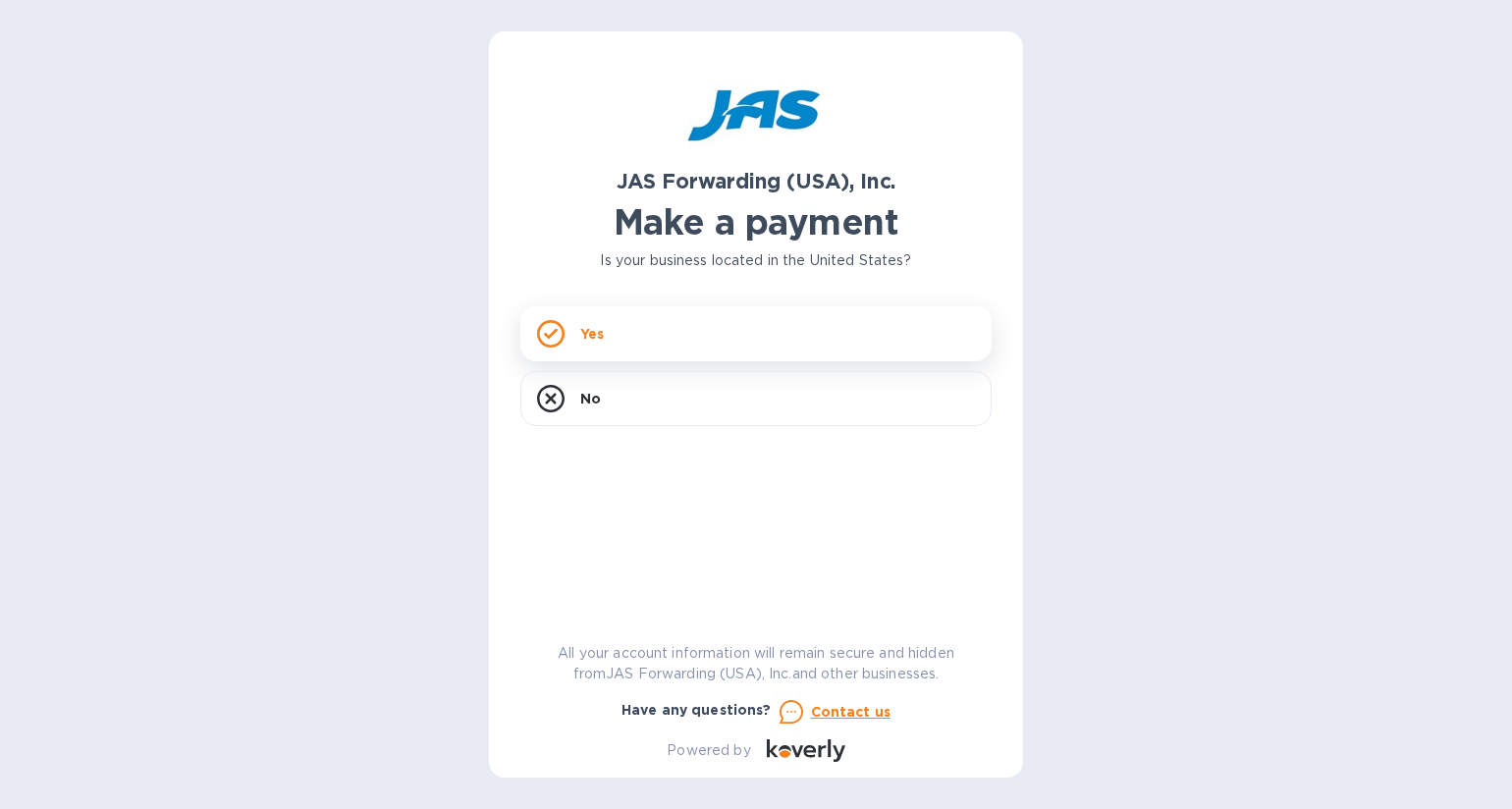 click on "Yes" at bounding box center [756, 334] 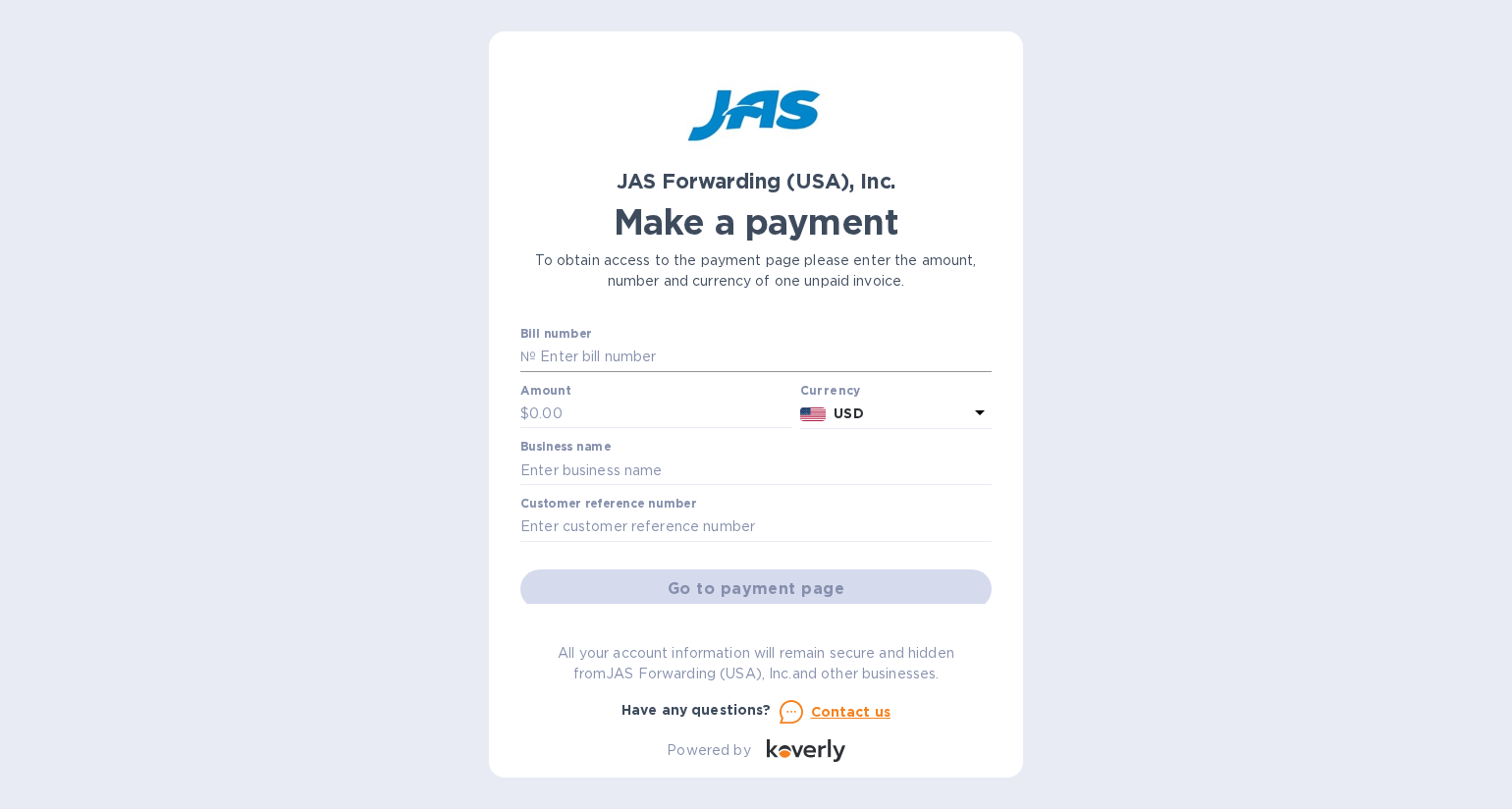 click at bounding box center [764, 357] 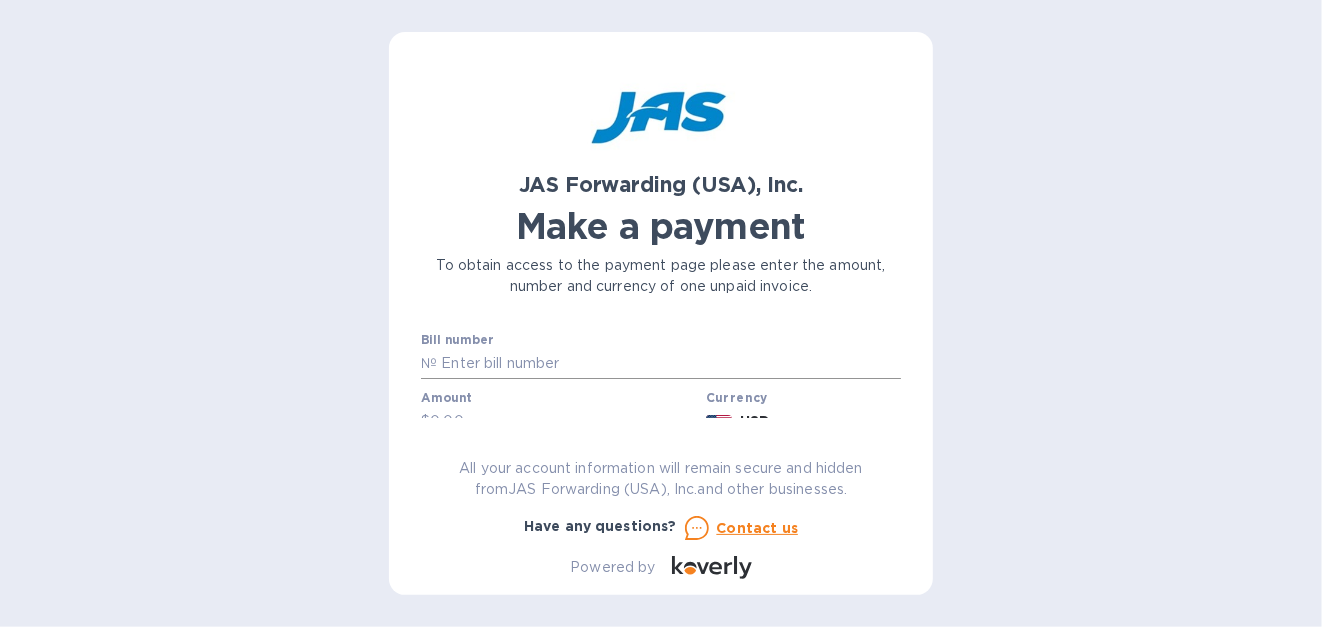 click at bounding box center (669, 364) 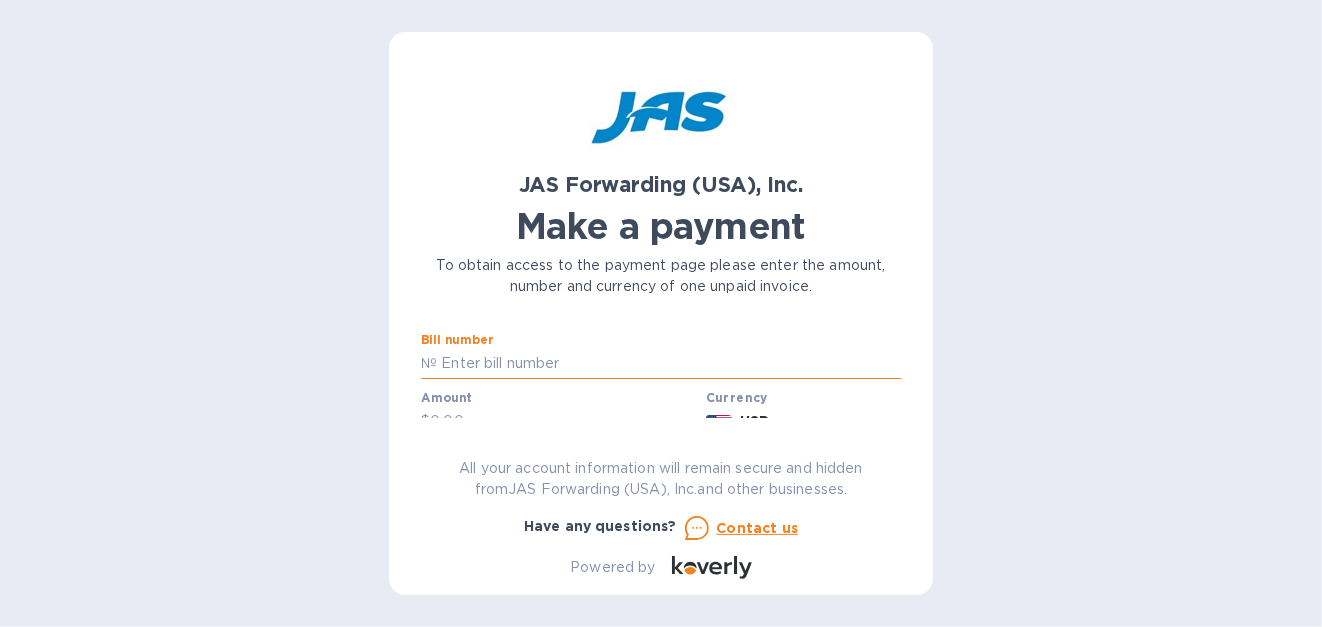 paste on "[ID]" 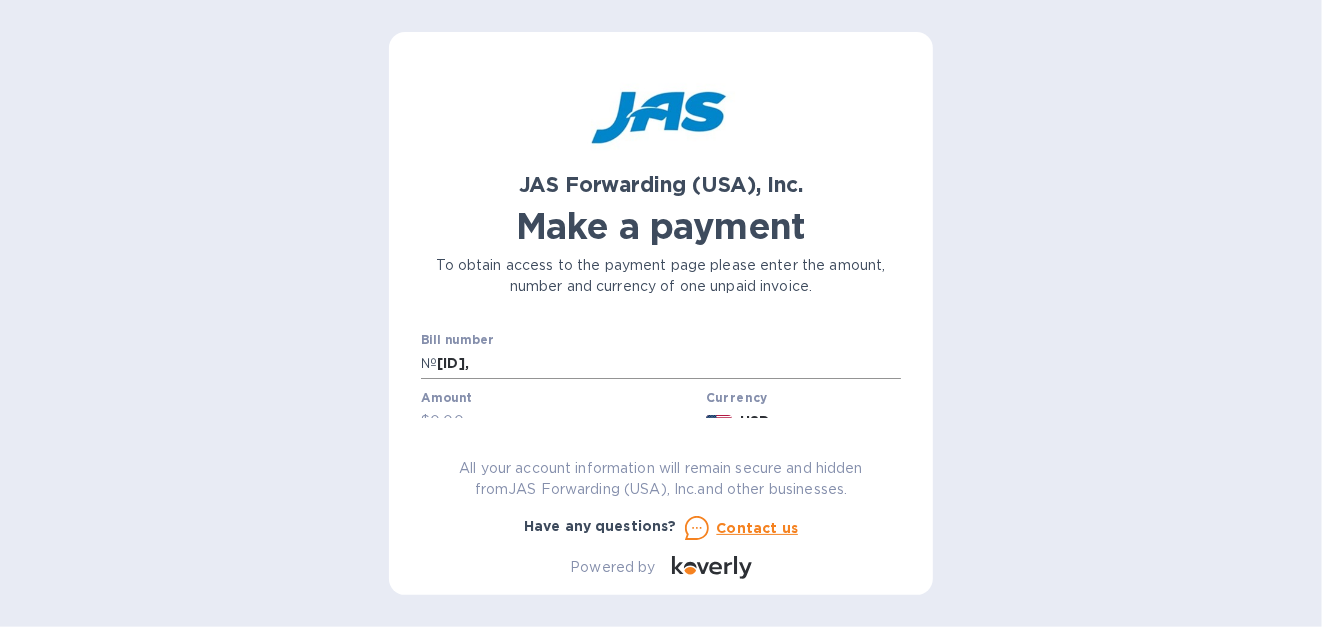 click on "[ID]," at bounding box center (669, 364) 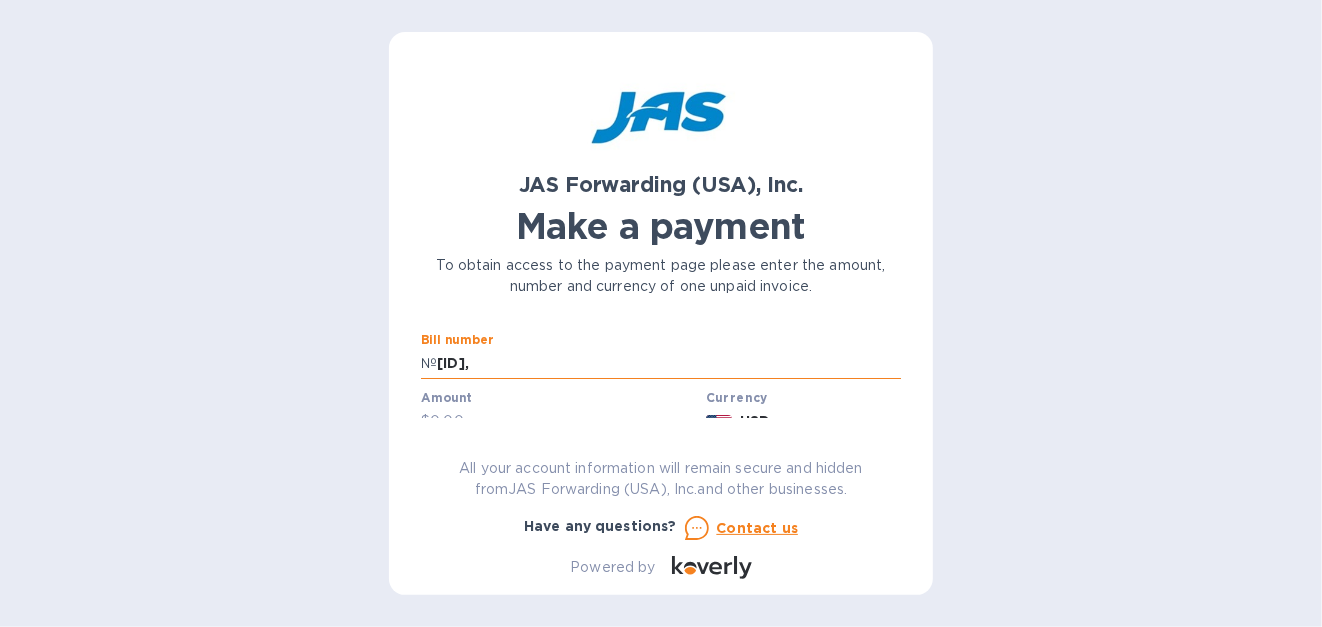 paste on "[ID]" 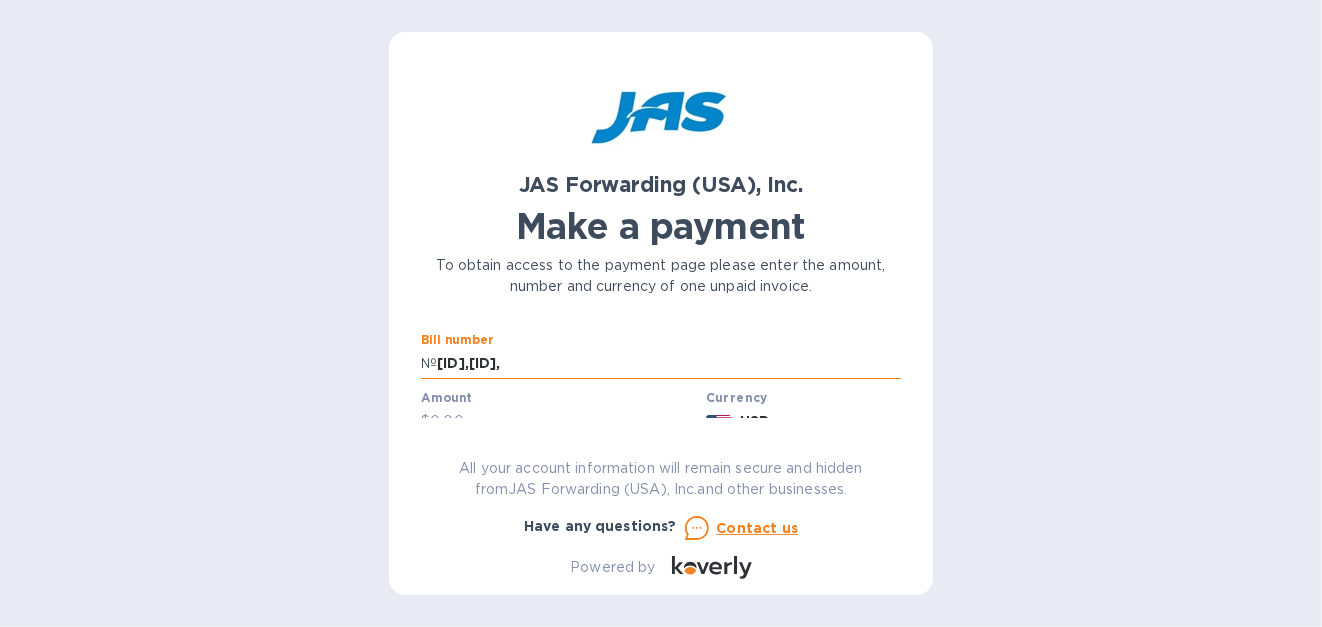 click on "[ID],[ID]," at bounding box center (669, 364) 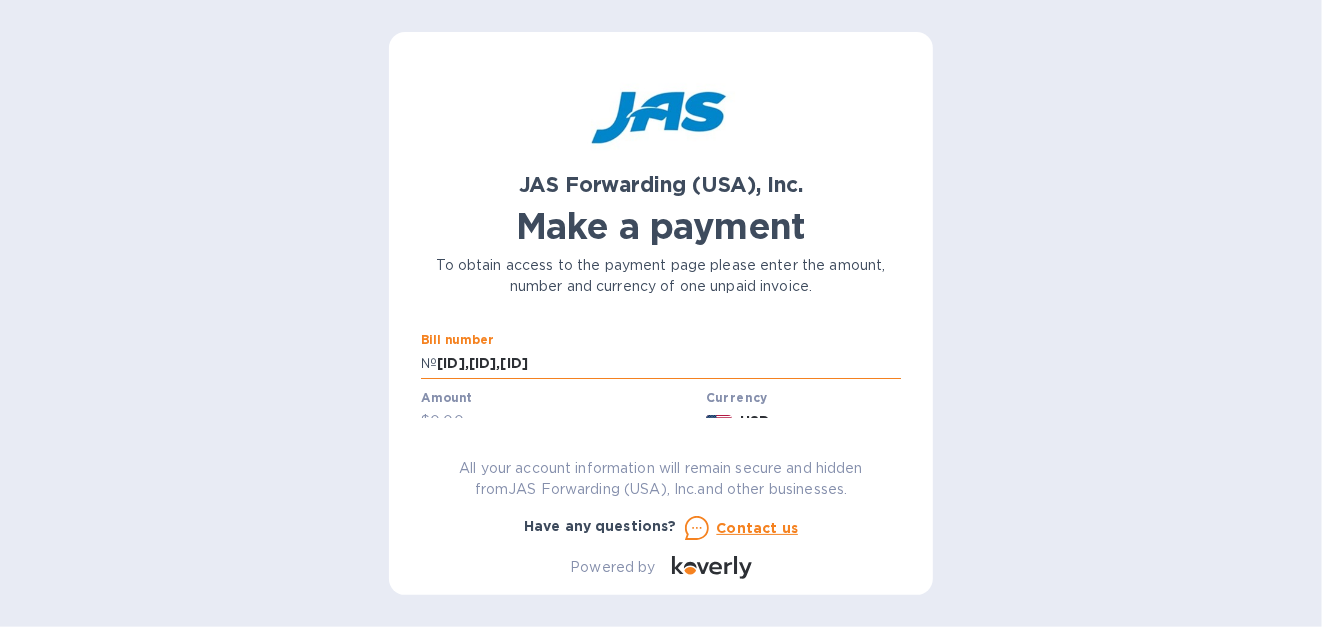 click on "[ID],[ID],[ID]" at bounding box center [669, 364] 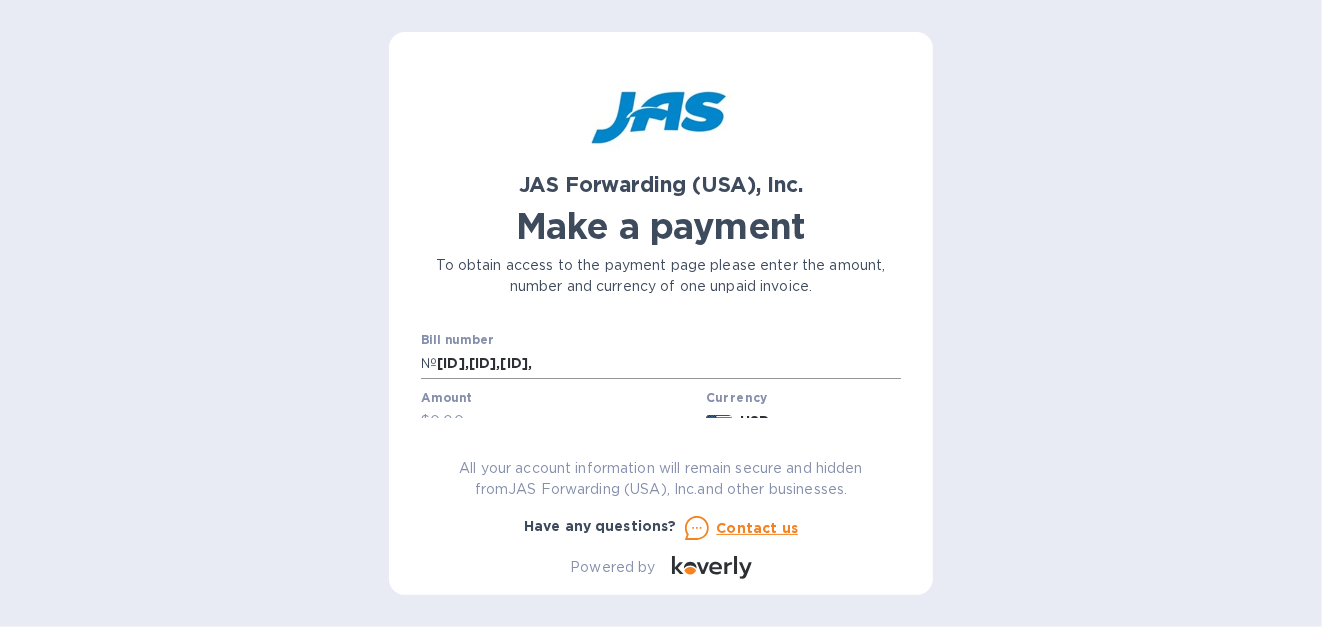 click on "[ID],[ID],[ID]," at bounding box center (669, 364) 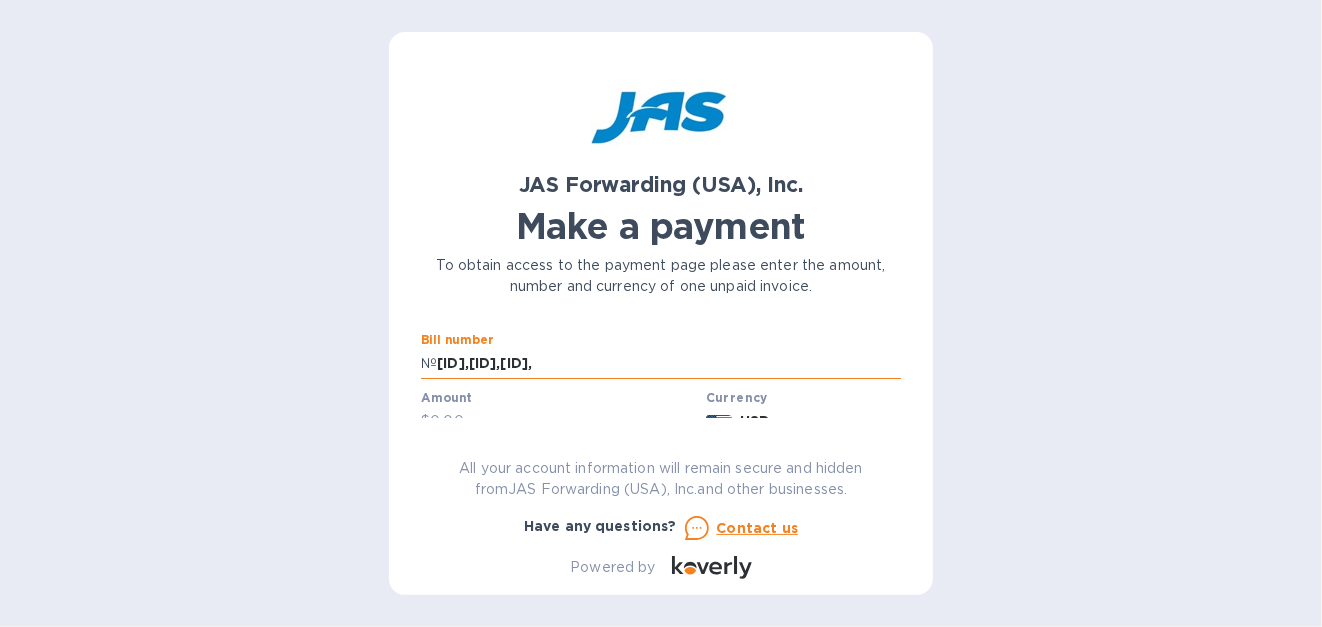 paste on "[ID]" 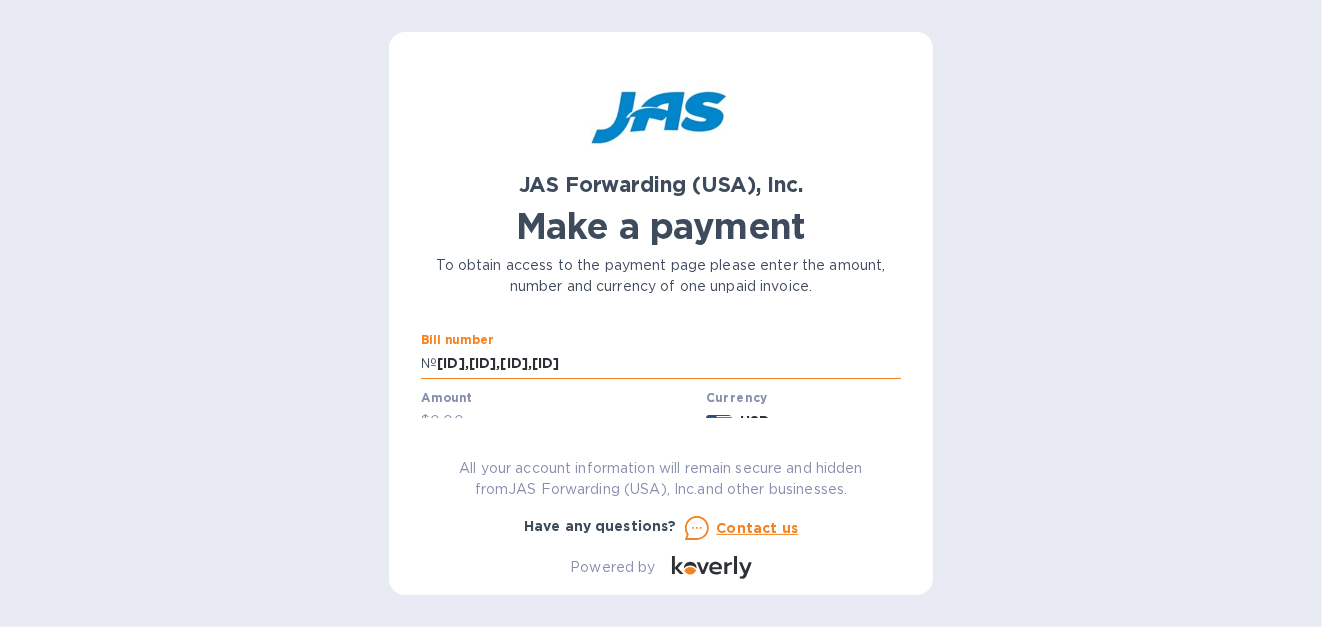 scroll, scrollTop: 0, scrollLeft: 19, axis: horizontal 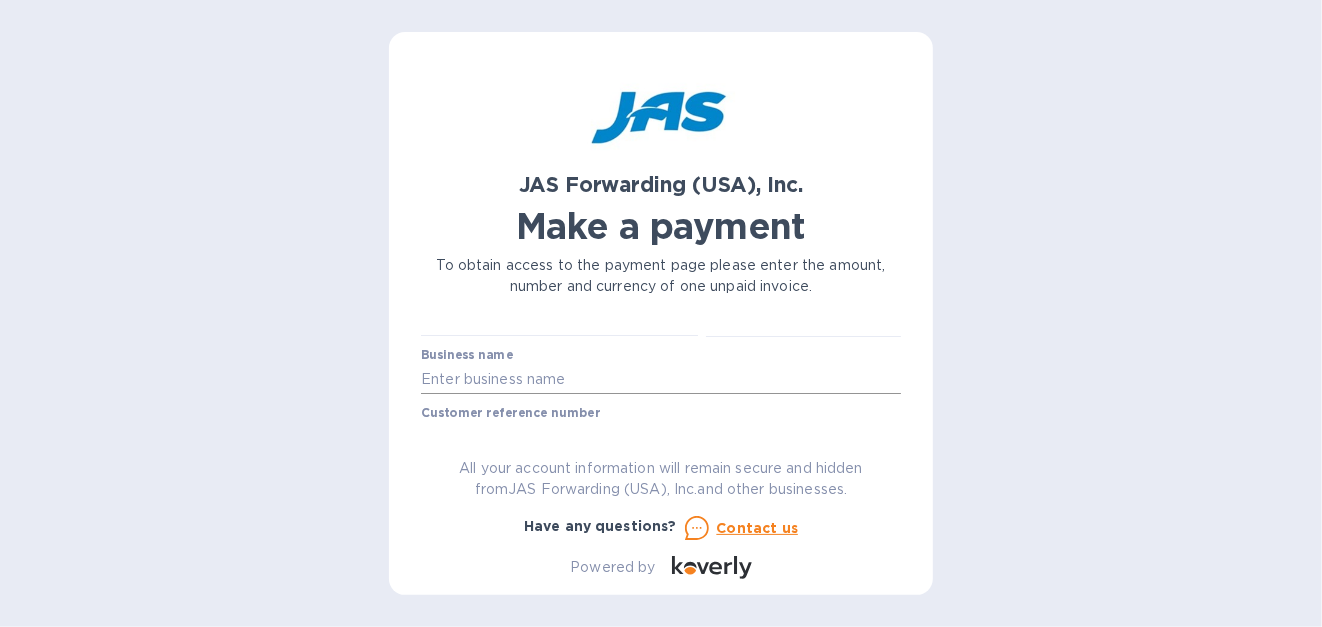 type on "[ID],[ID],[ID],[ID]" 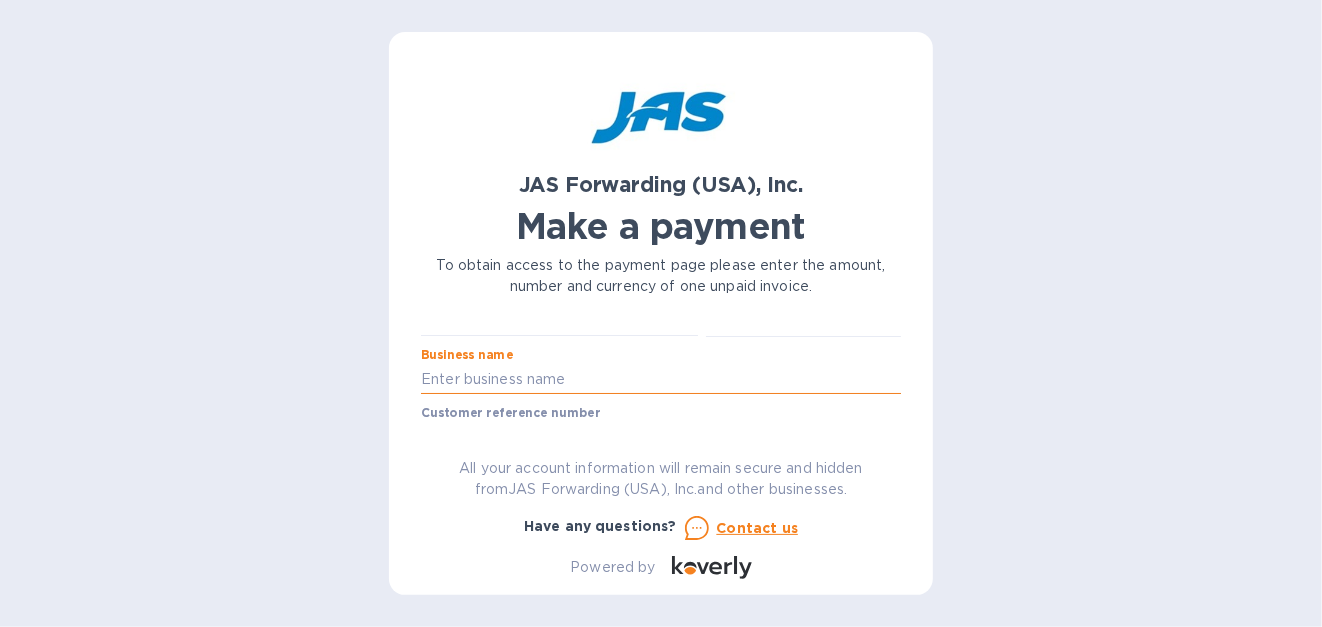 click at bounding box center (661, 379) 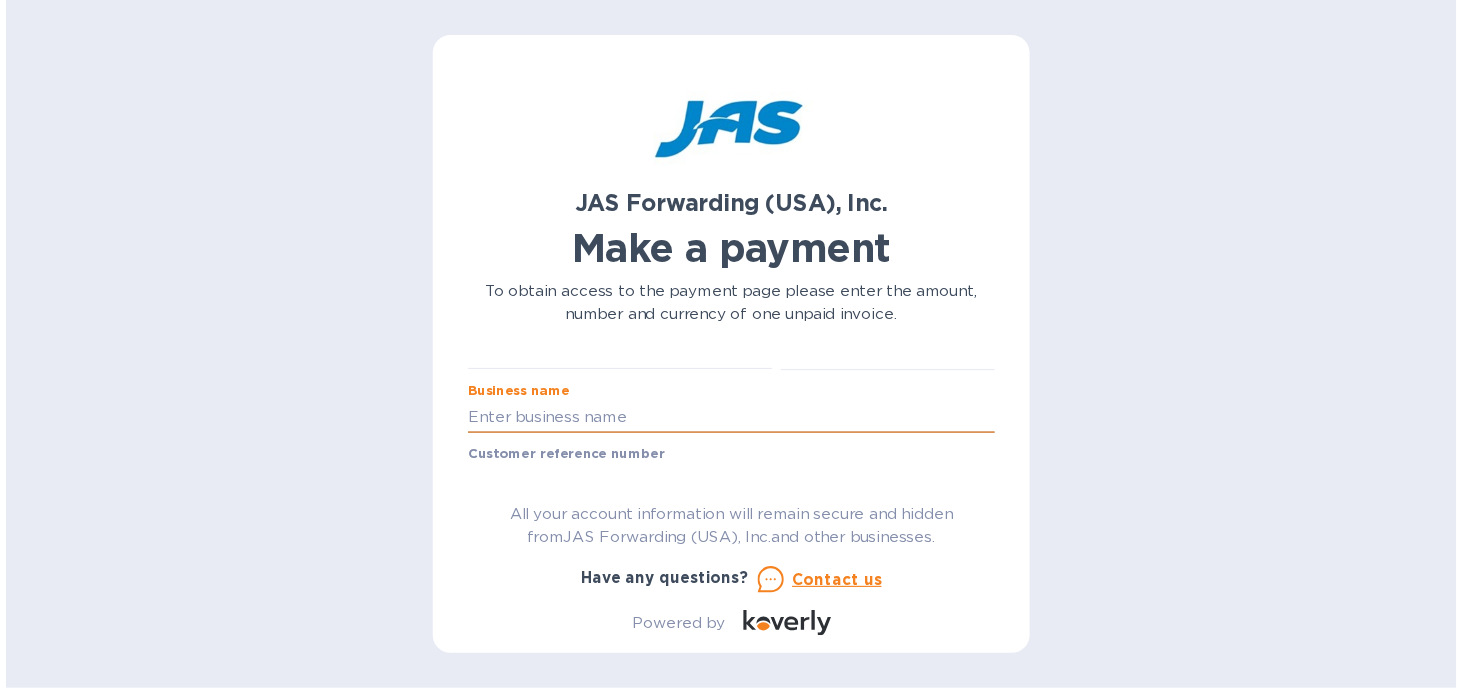 scroll, scrollTop: 0, scrollLeft: 0, axis: both 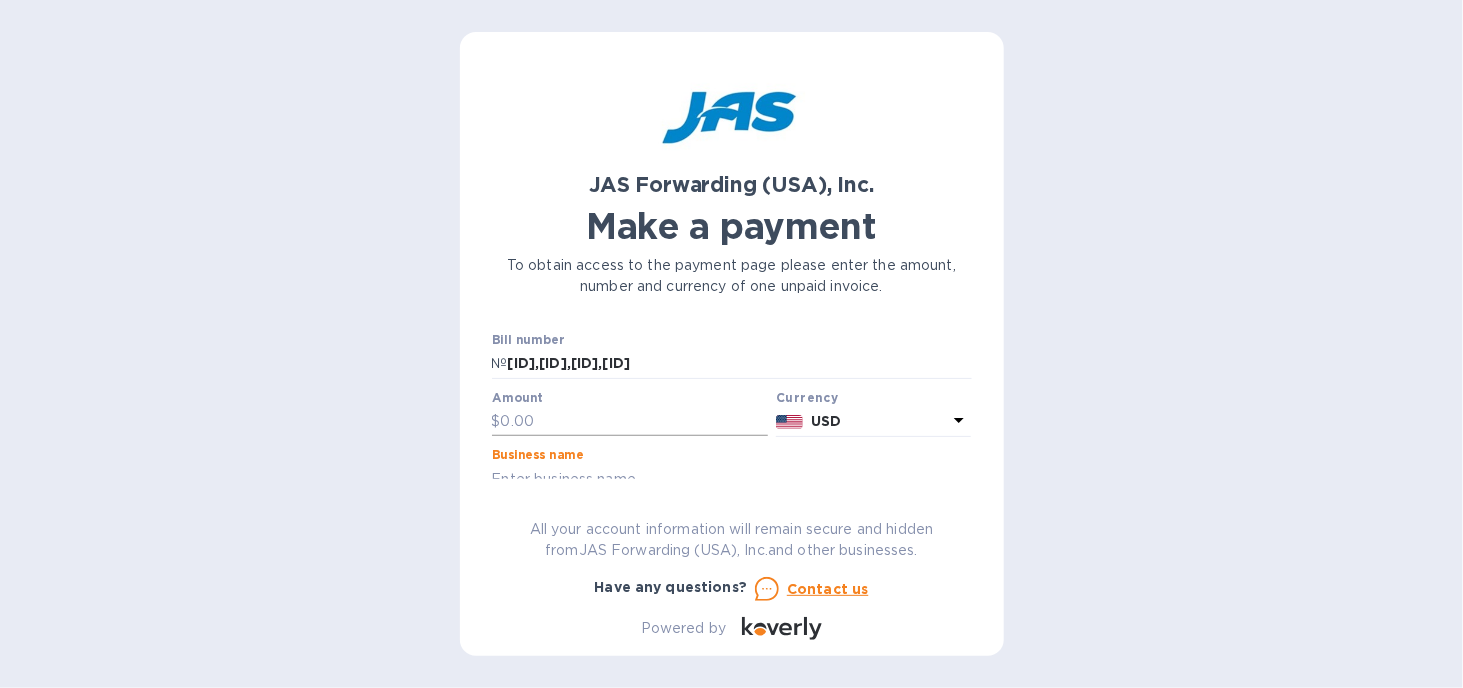 click at bounding box center [635, 422] 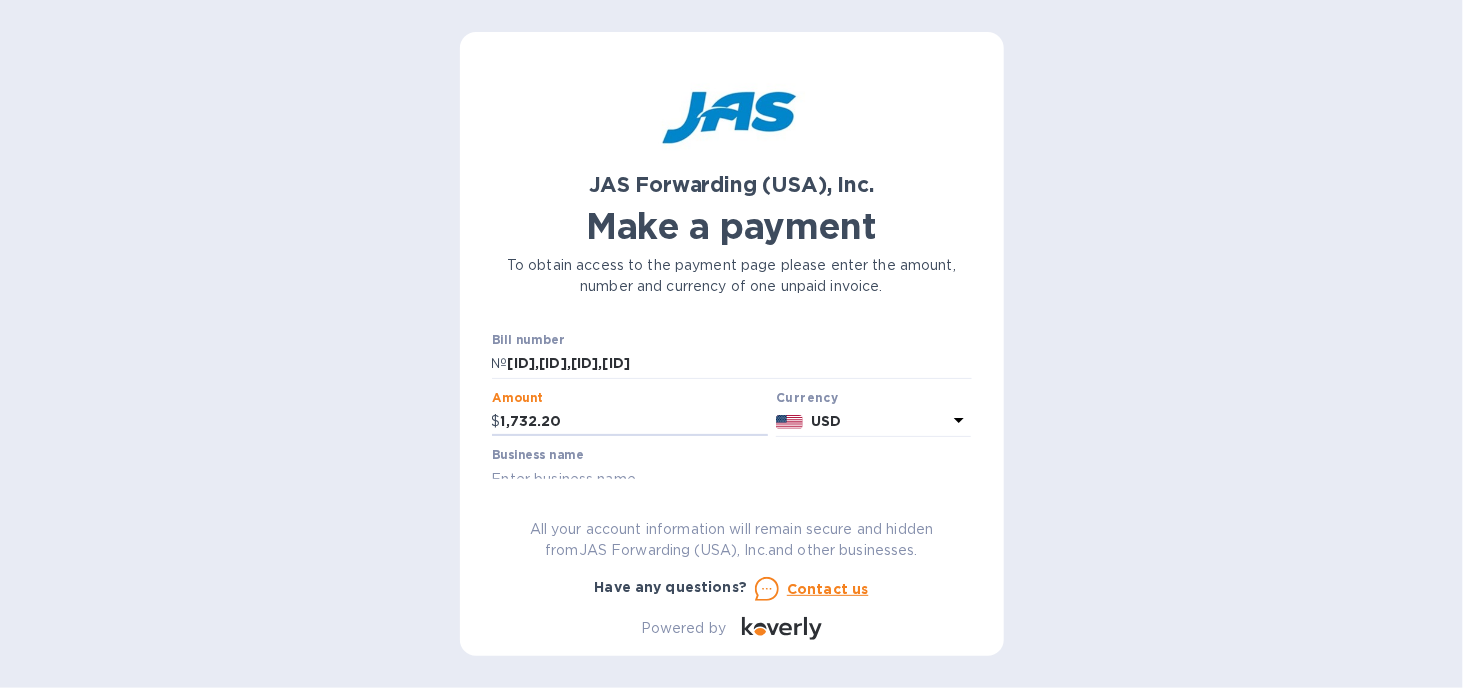 type on "1,732.20" 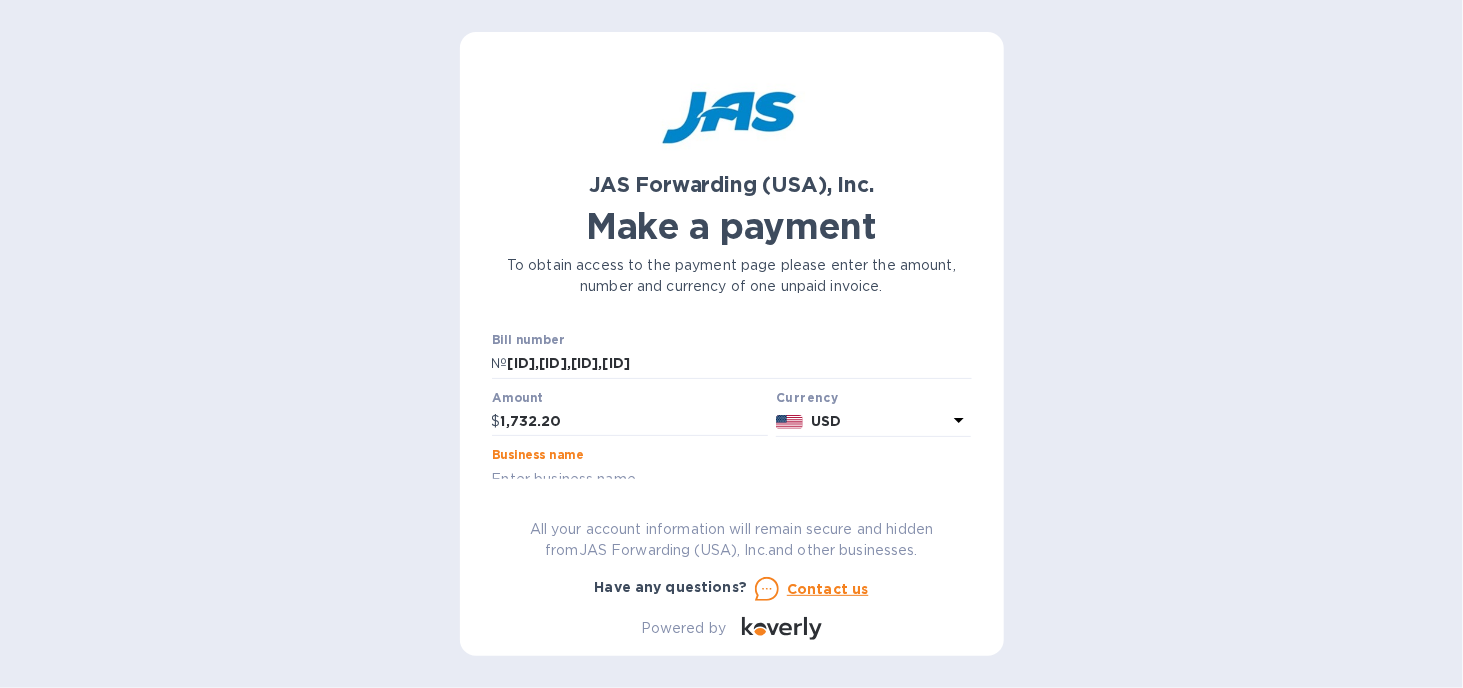 scroll, scrollTop: 100, scrollLeft: 0, axis: vertical 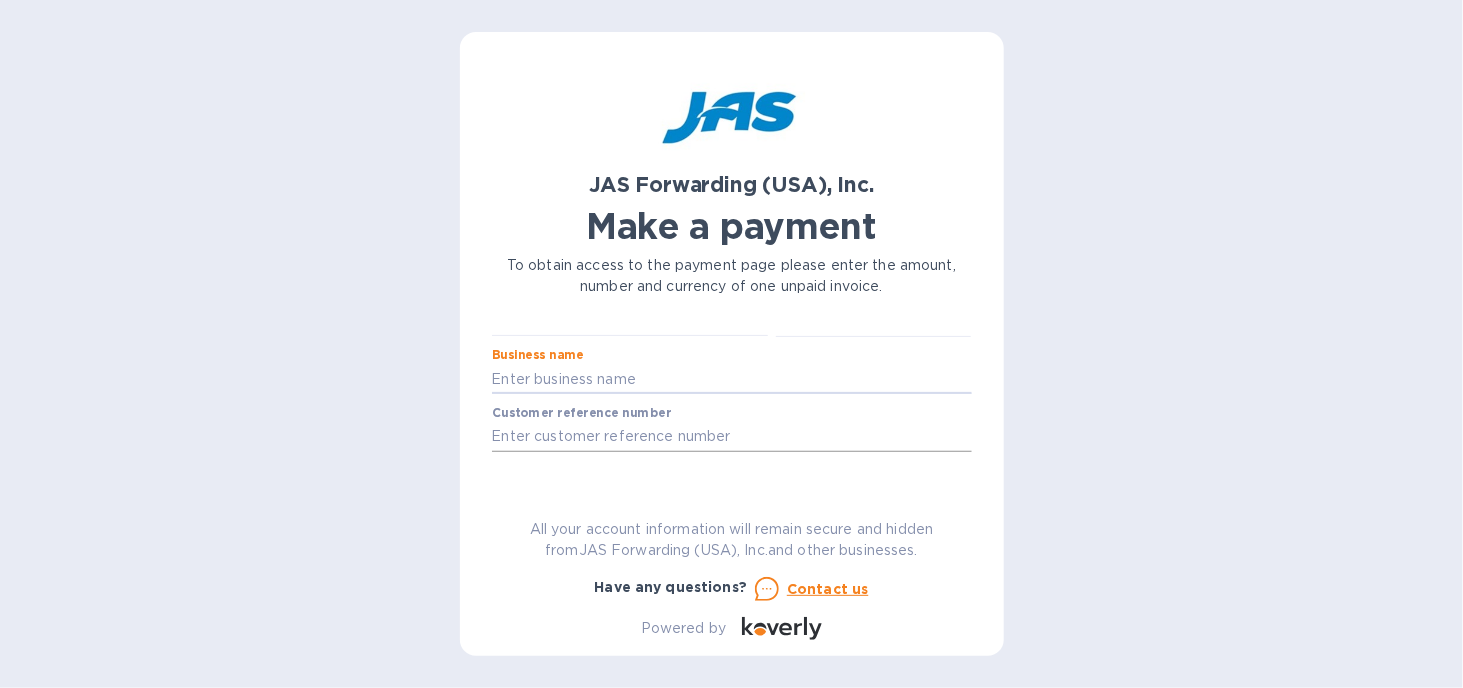 type on "c" 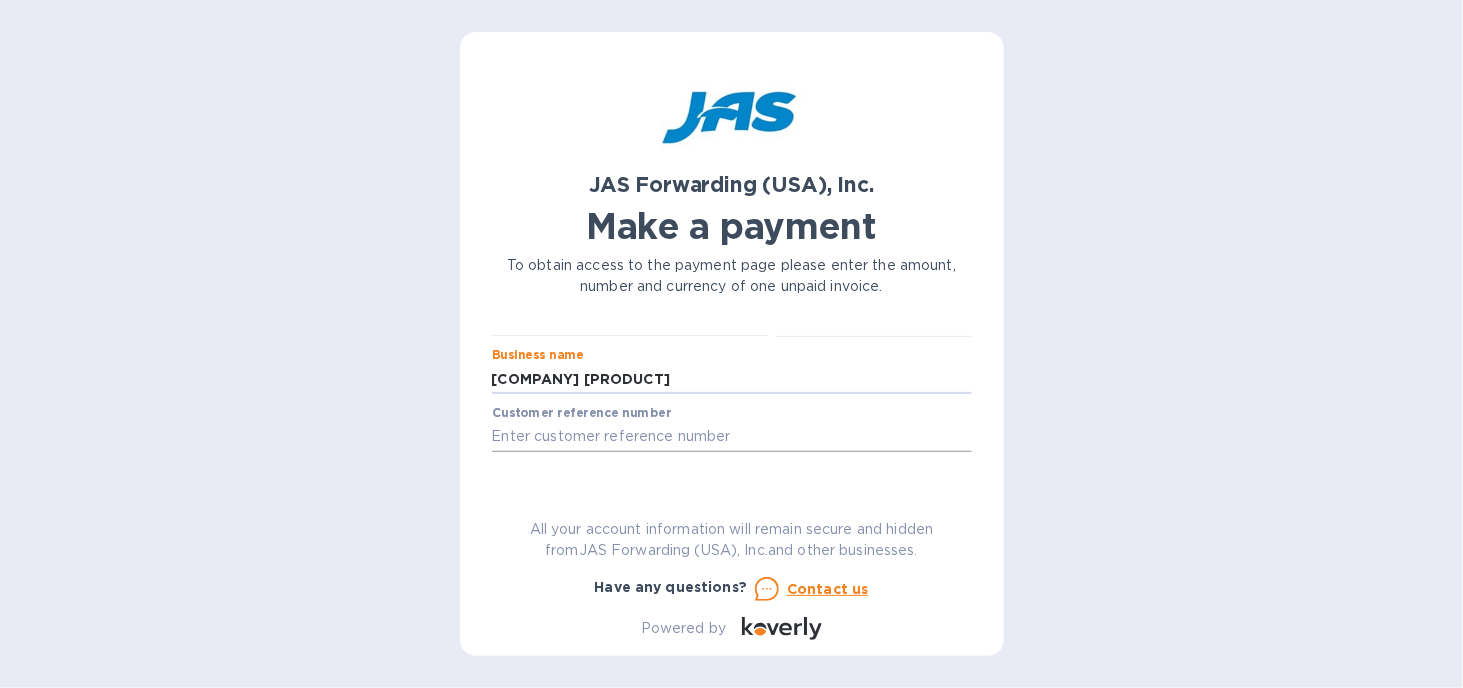 type on "[COMPANY] [PRODUCT]" 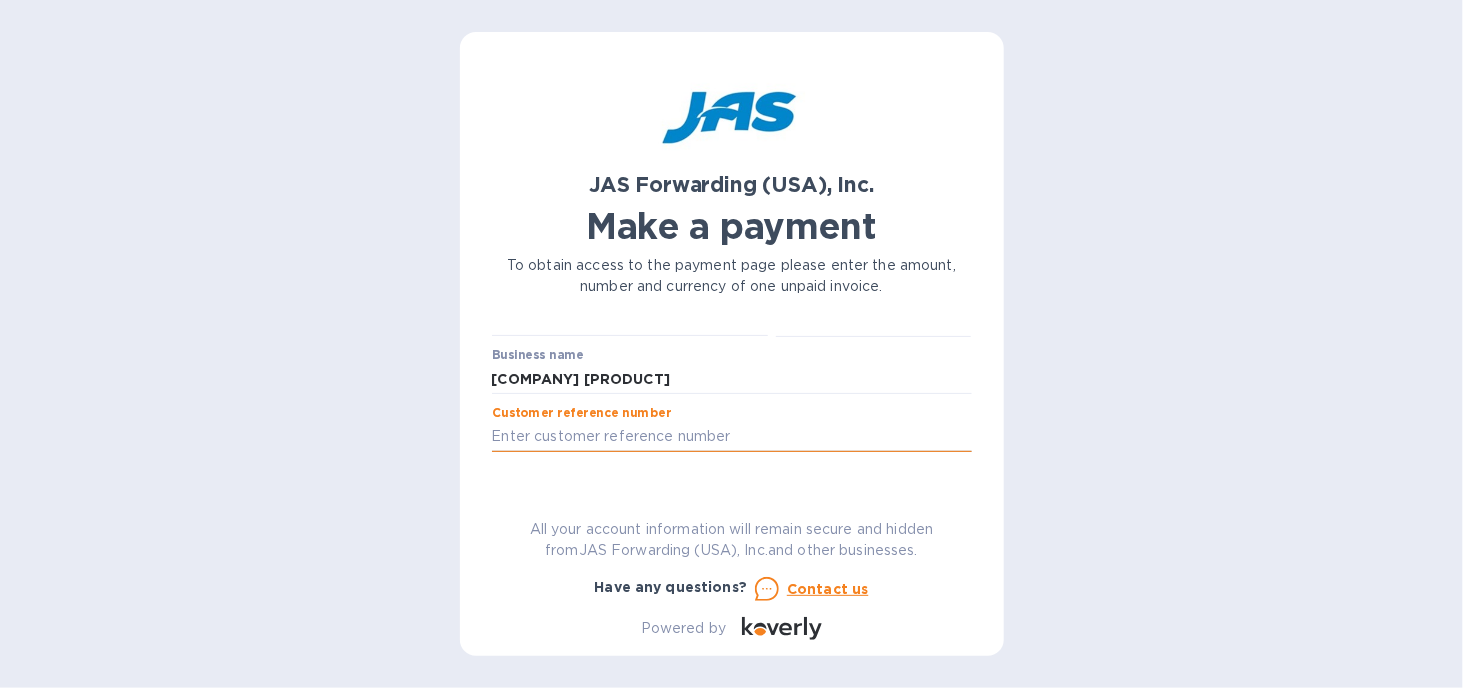 click at bounding box center (732, 437) 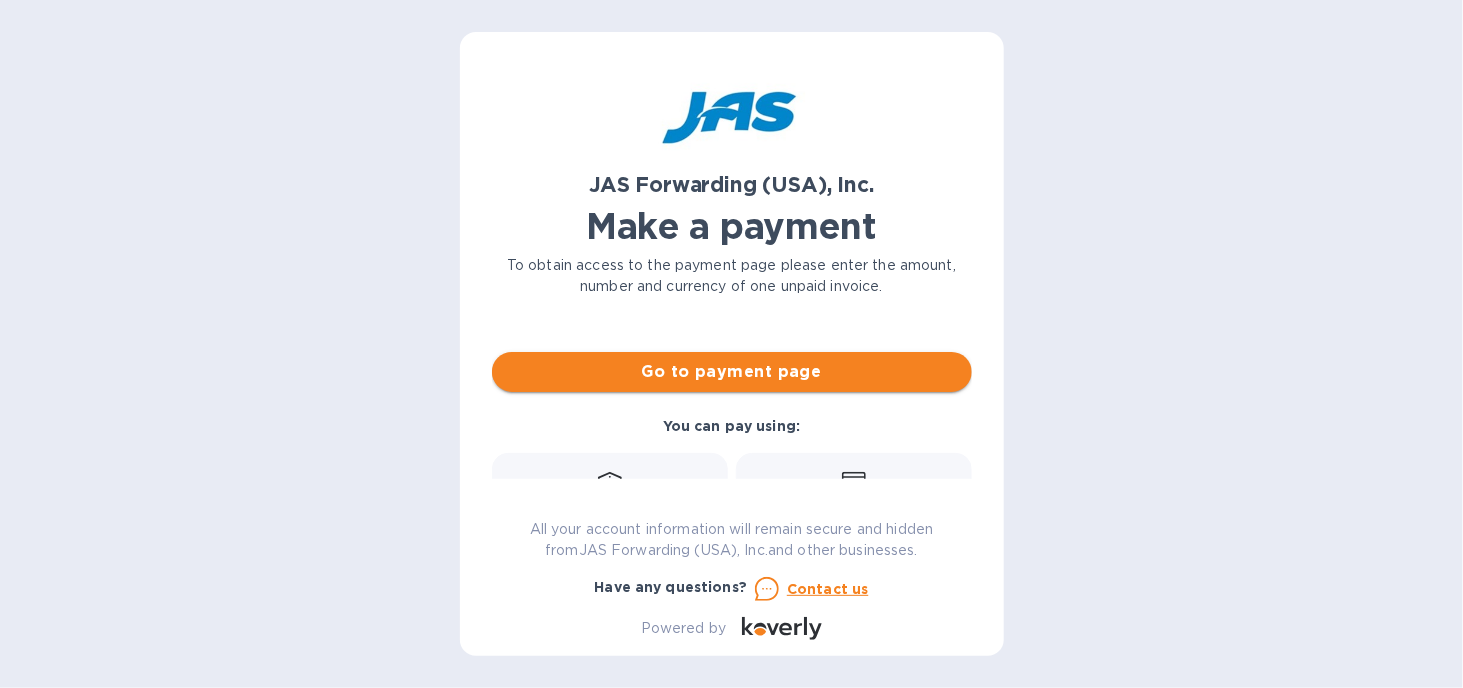 scroll, scrollTop: 200, scrollLeft: 0, axis: vertical 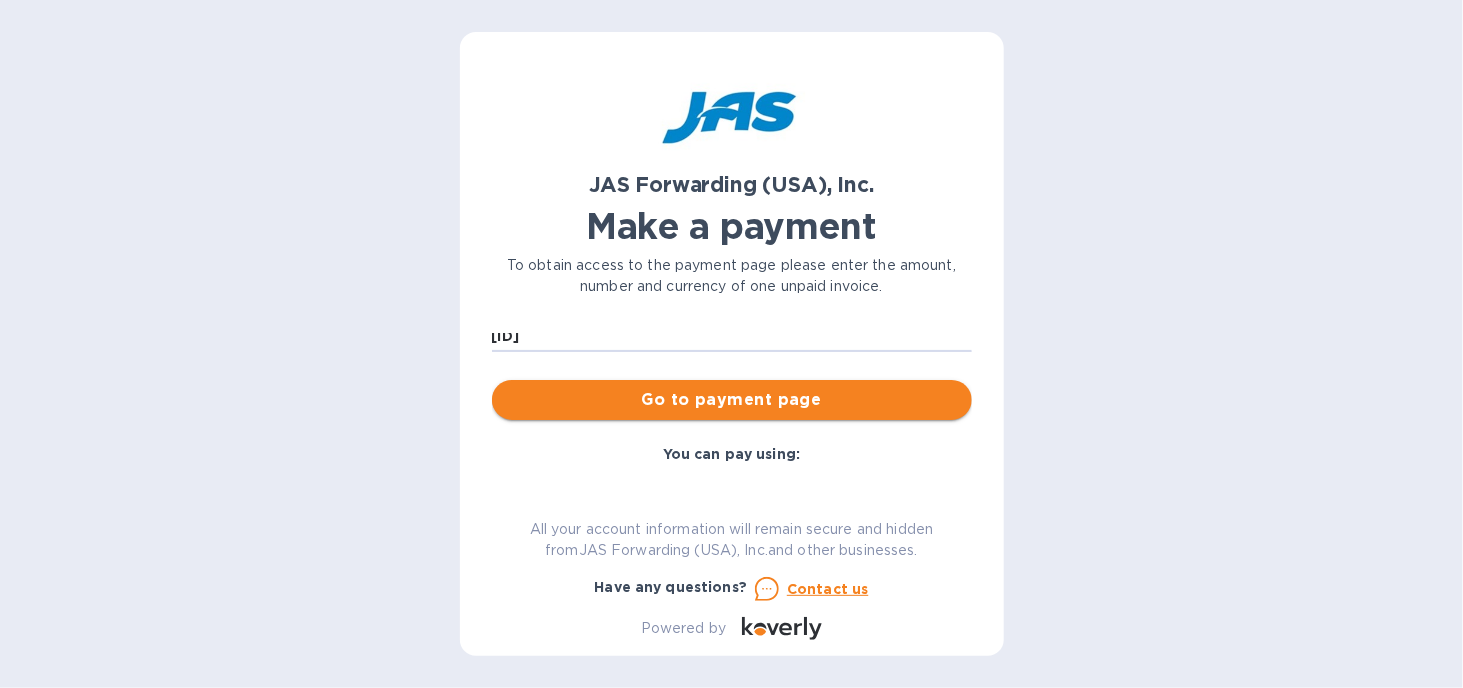 type on "[ID]" 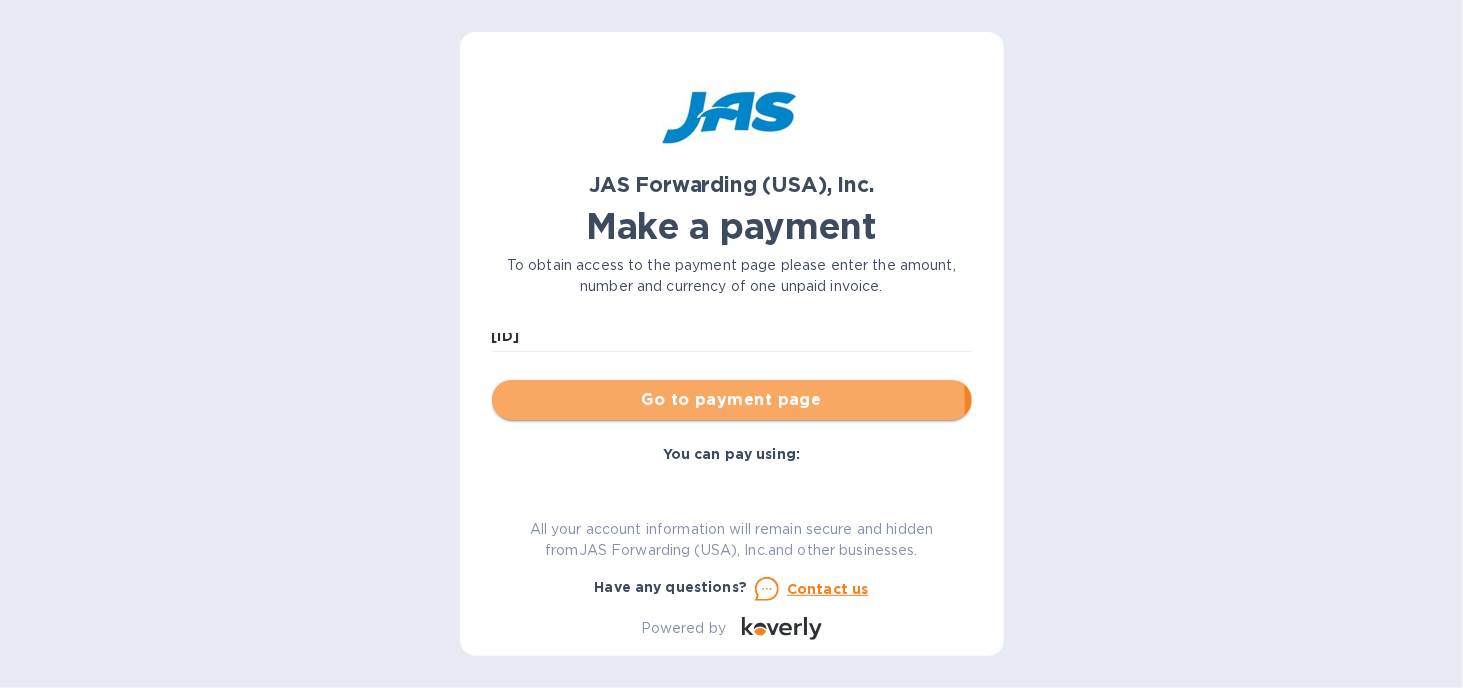 click on "Go to payment page" at bounding box center [732, 400] 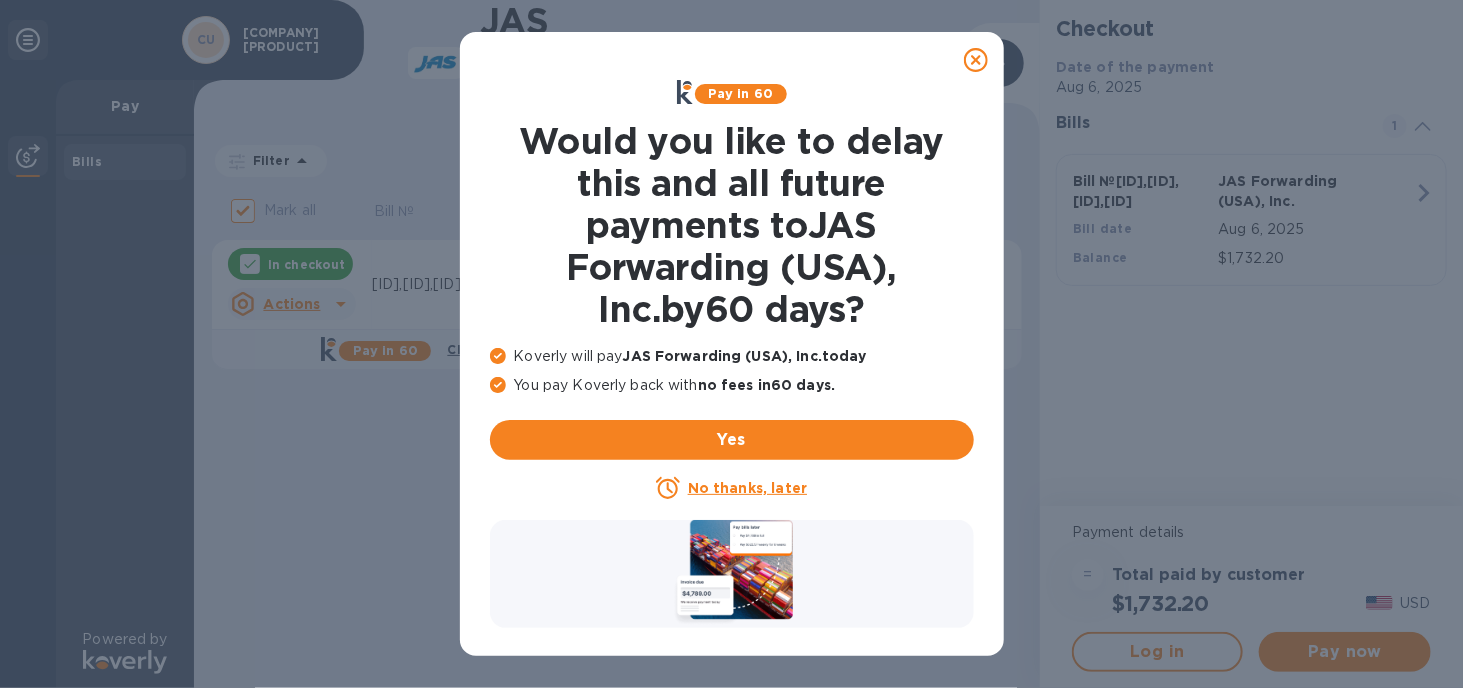 click 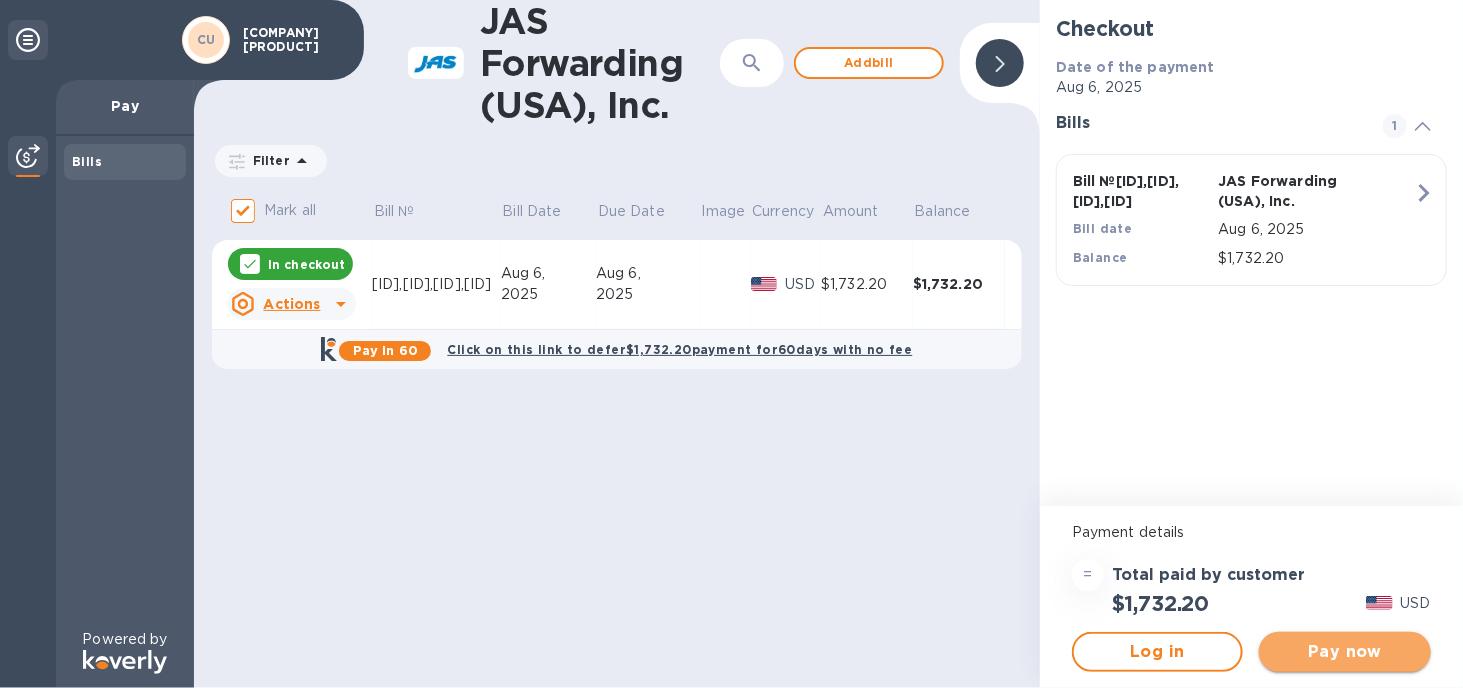 click on "Pay now" at bounding box center [1344, 652] 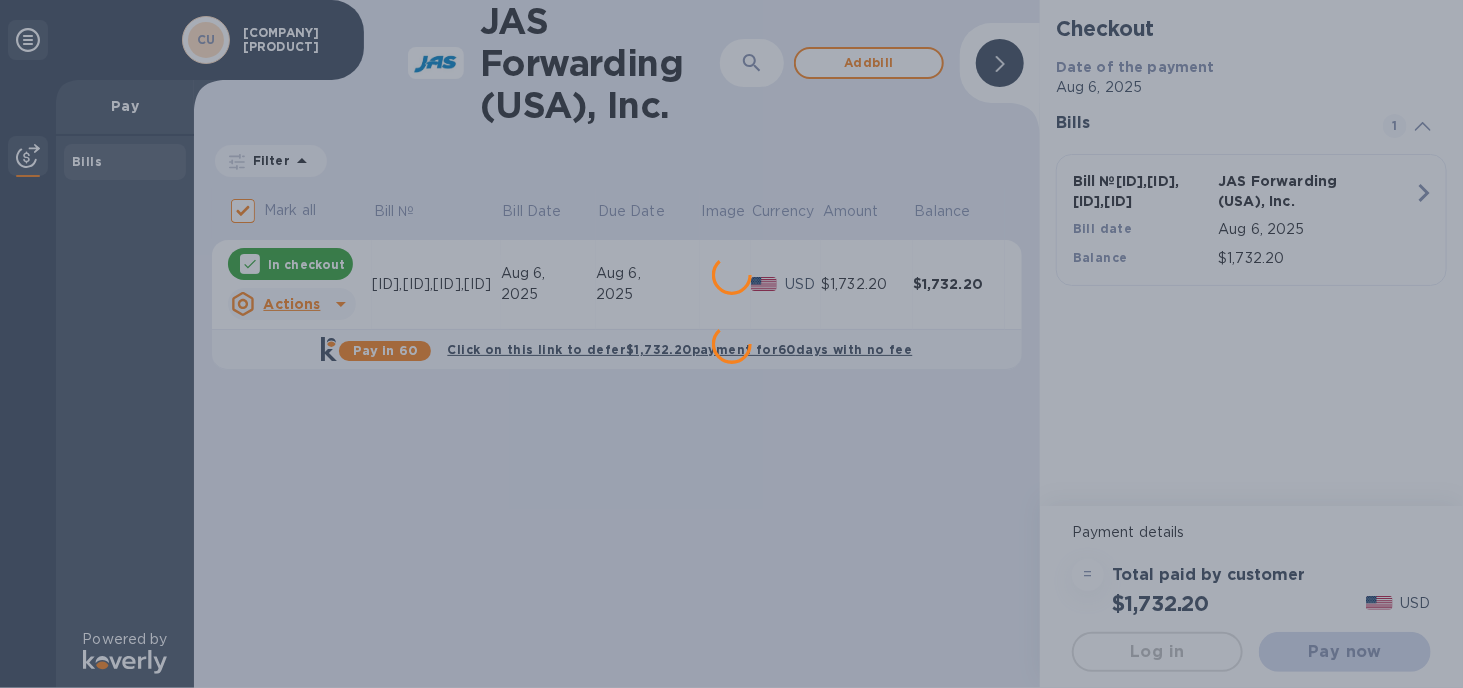 scroll, scrollTop: 0, scrollLeft: 0, axis: both 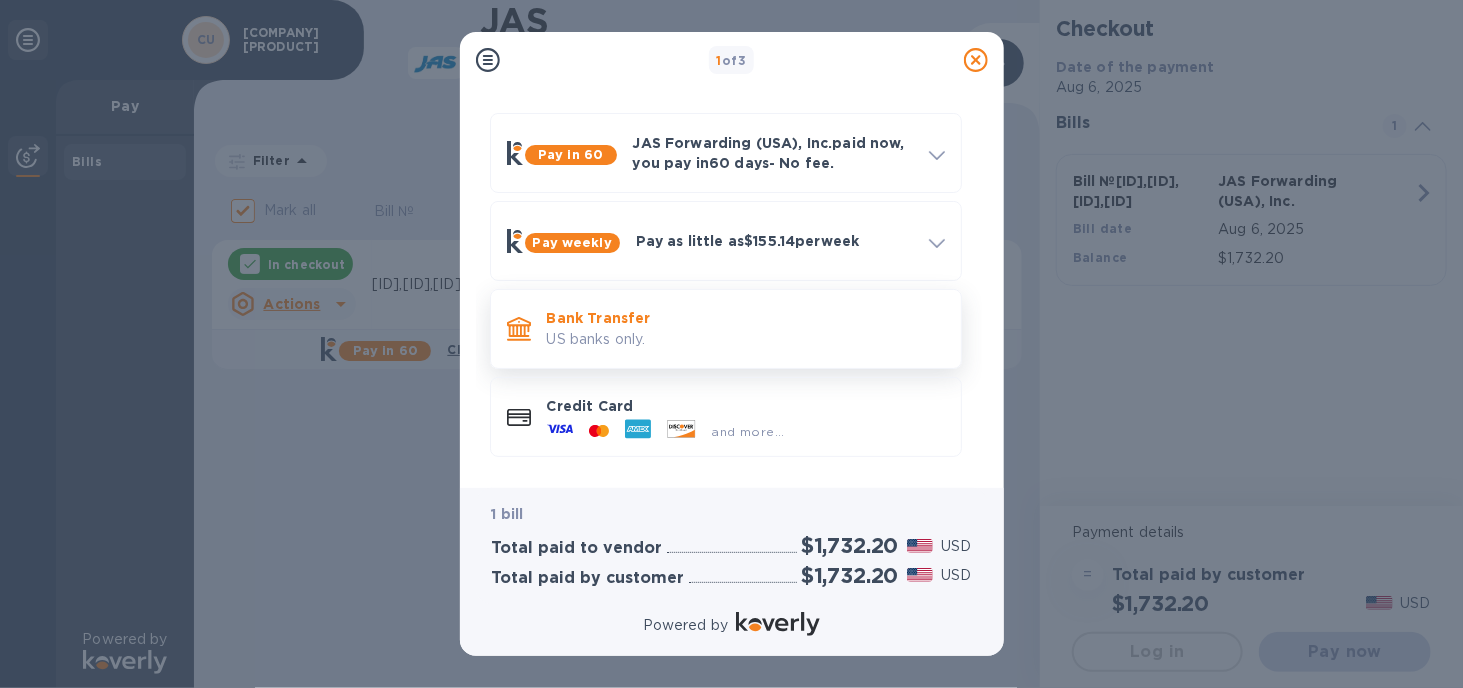 click on "US banks only." at bounding box center [746, 339] 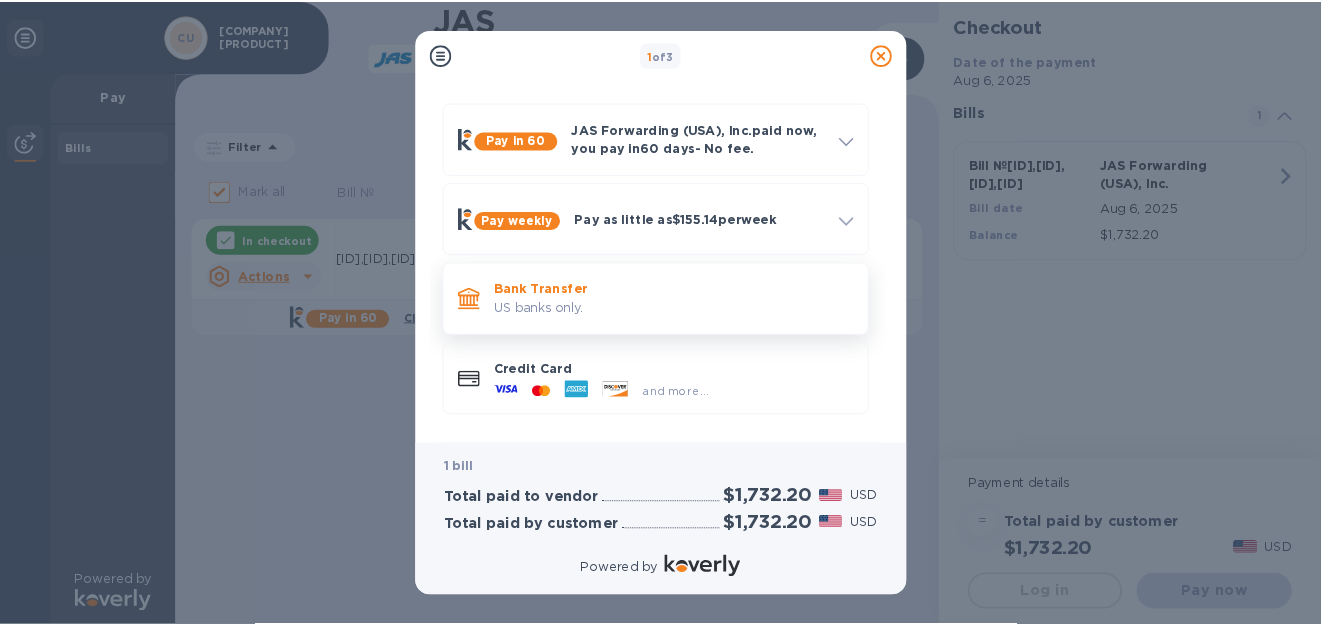 scroll, scrollTop: 0, scrollLeft: 0, axis: both 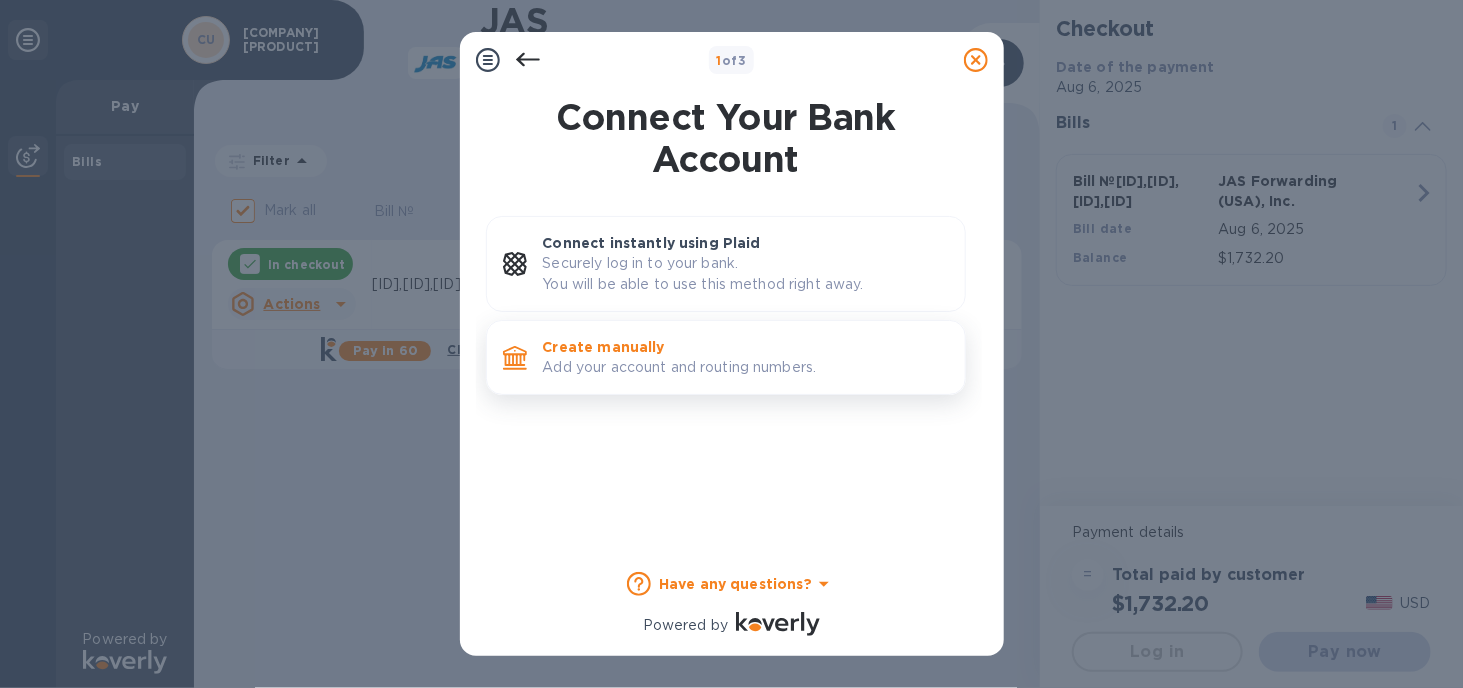 click on "Add your account and routing numbers." at bounding box center (746, 367) 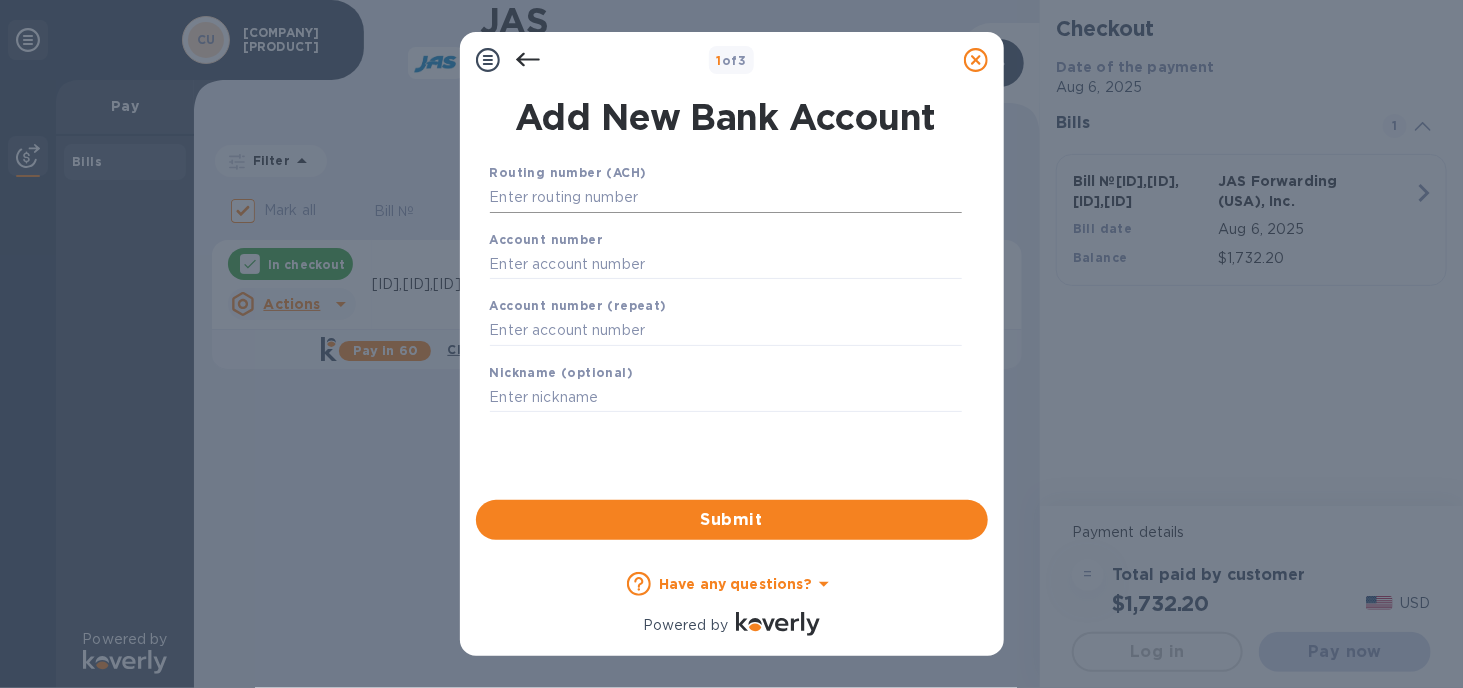 click at bounding box center (726, 198) 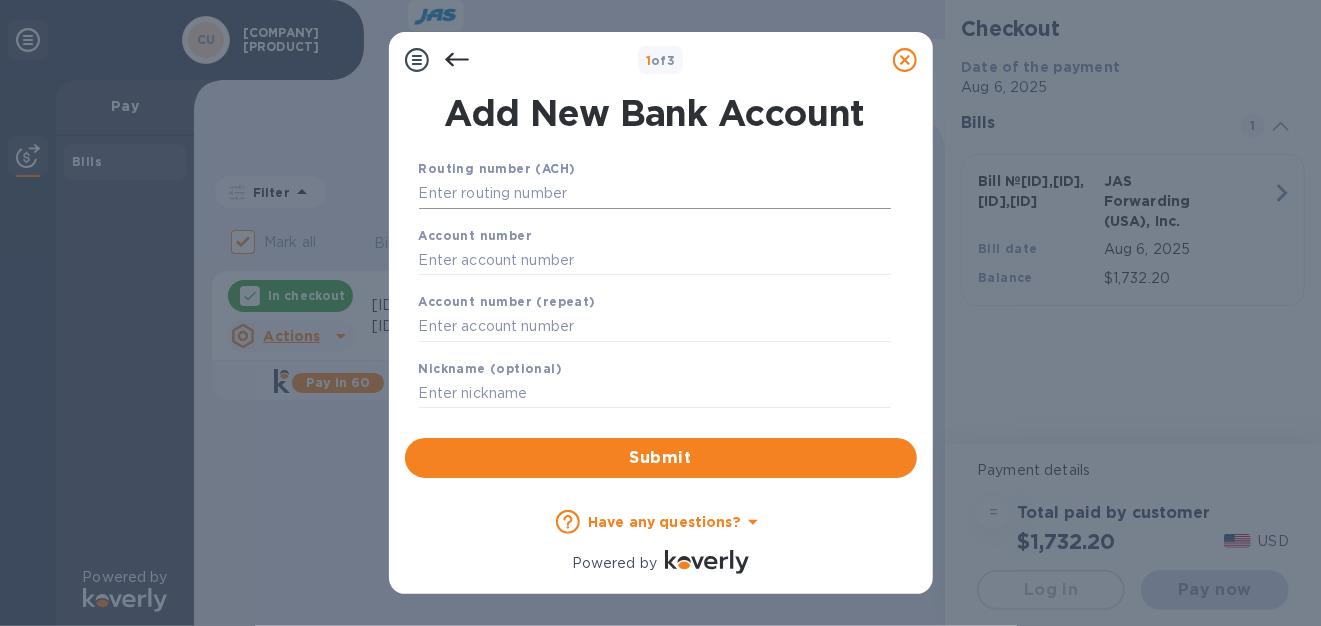click at bounding box center (655, 194) 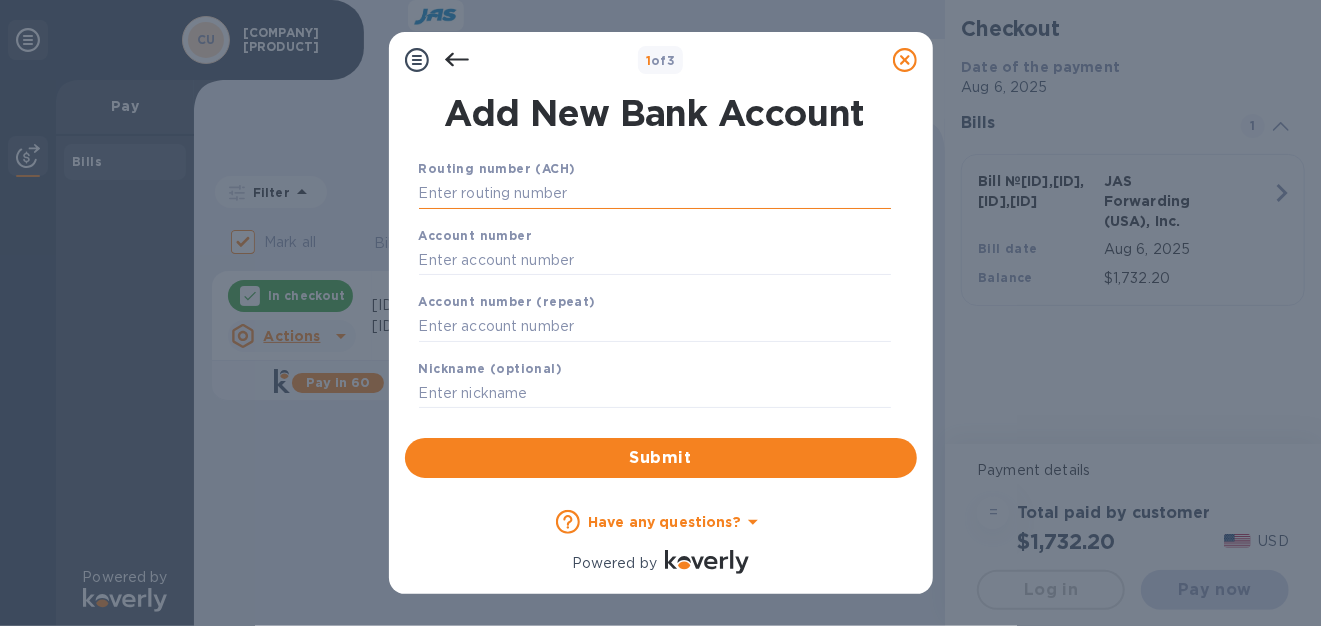 paste on "[ROUTING_NUMBER]" 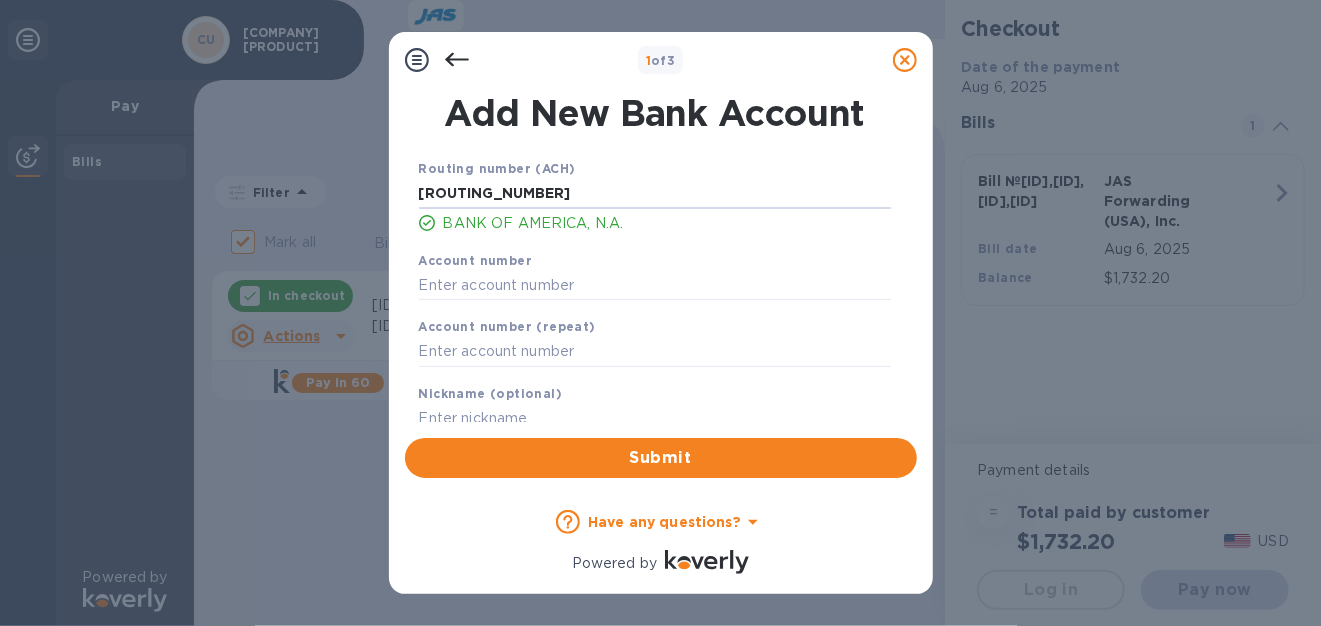 type on "[ROUTING_NUMBER]" 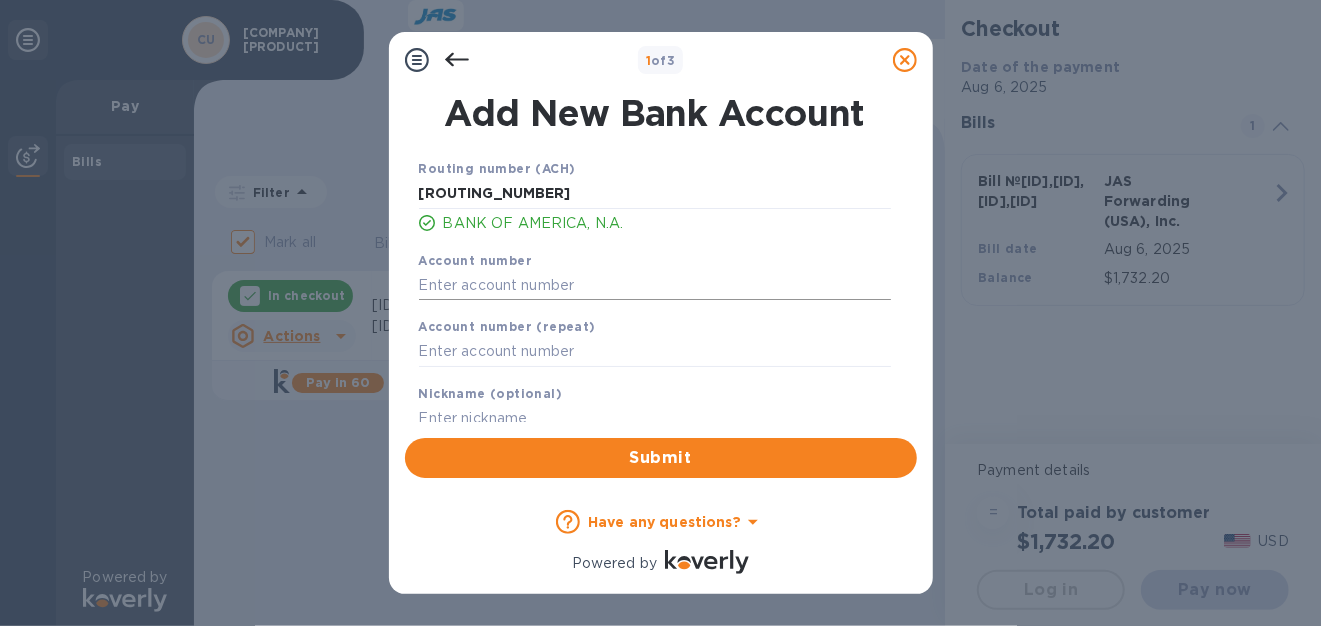 click at bounding box center [655, 285] 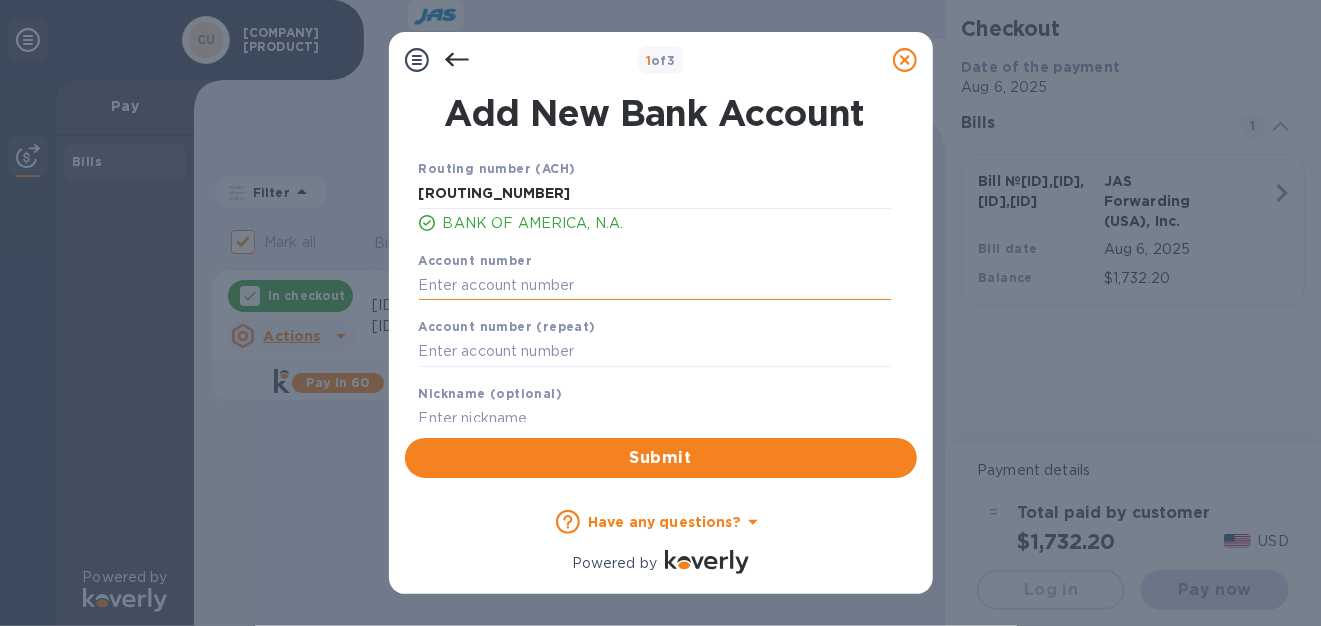 paste on "[NUMBER]" 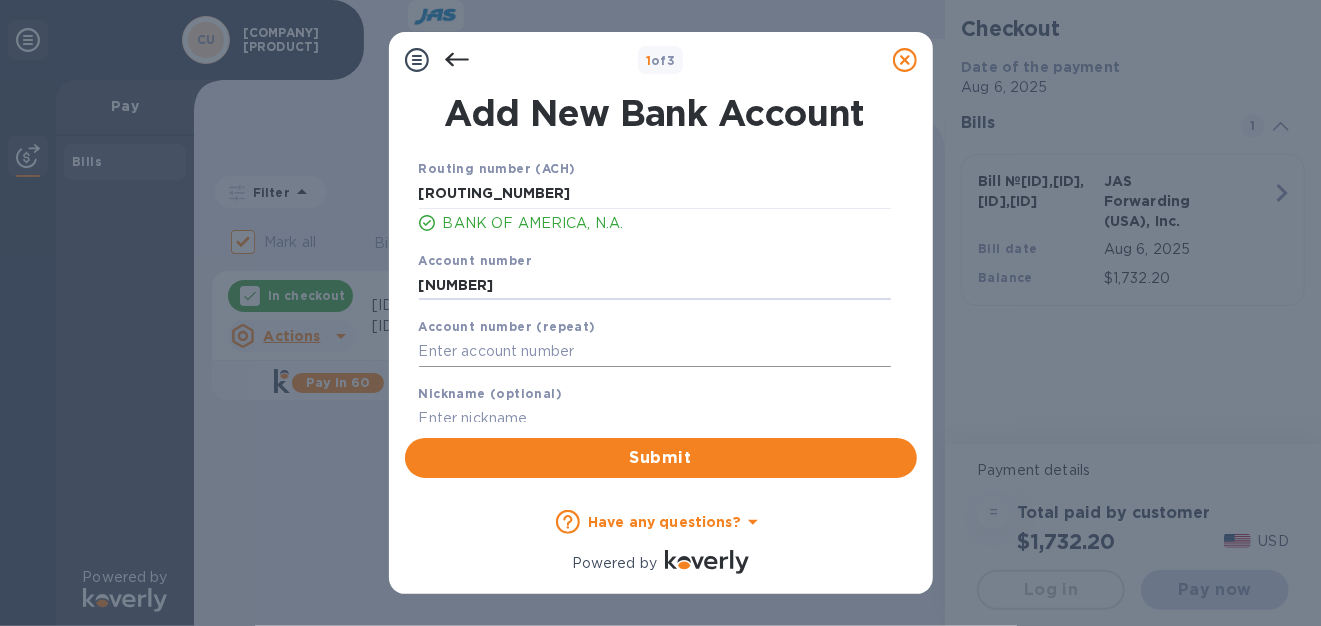 type on "[NUMBER]" 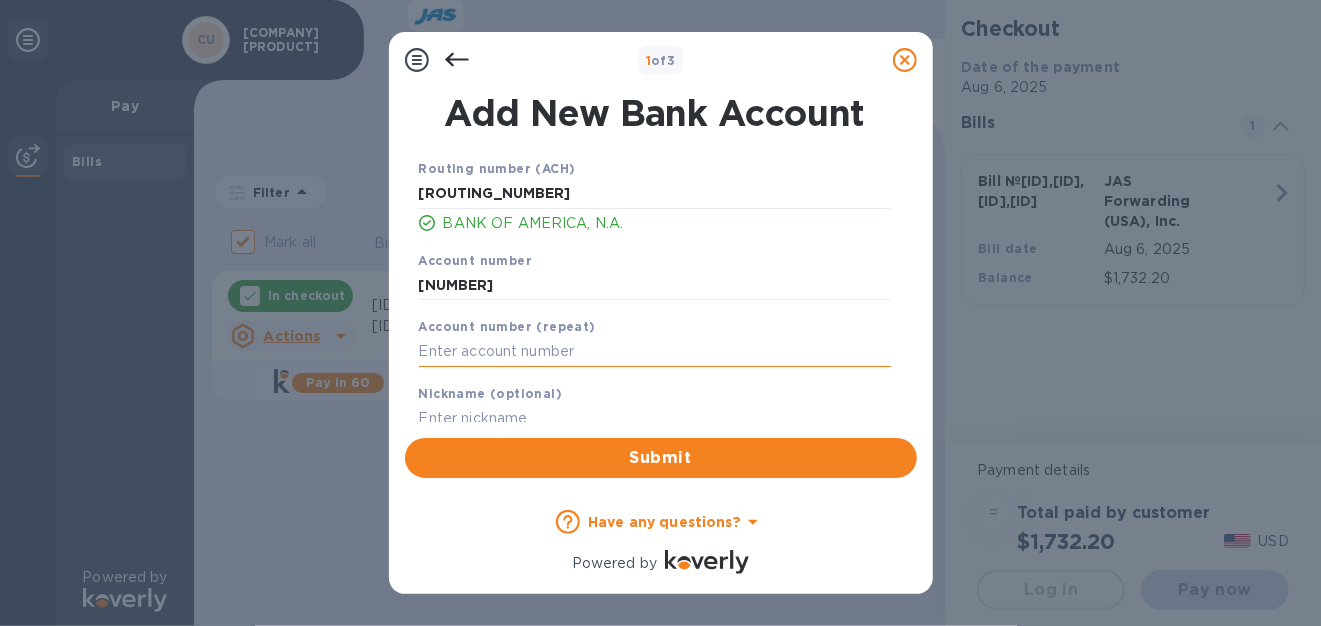 click at bounding box center (655, 352) 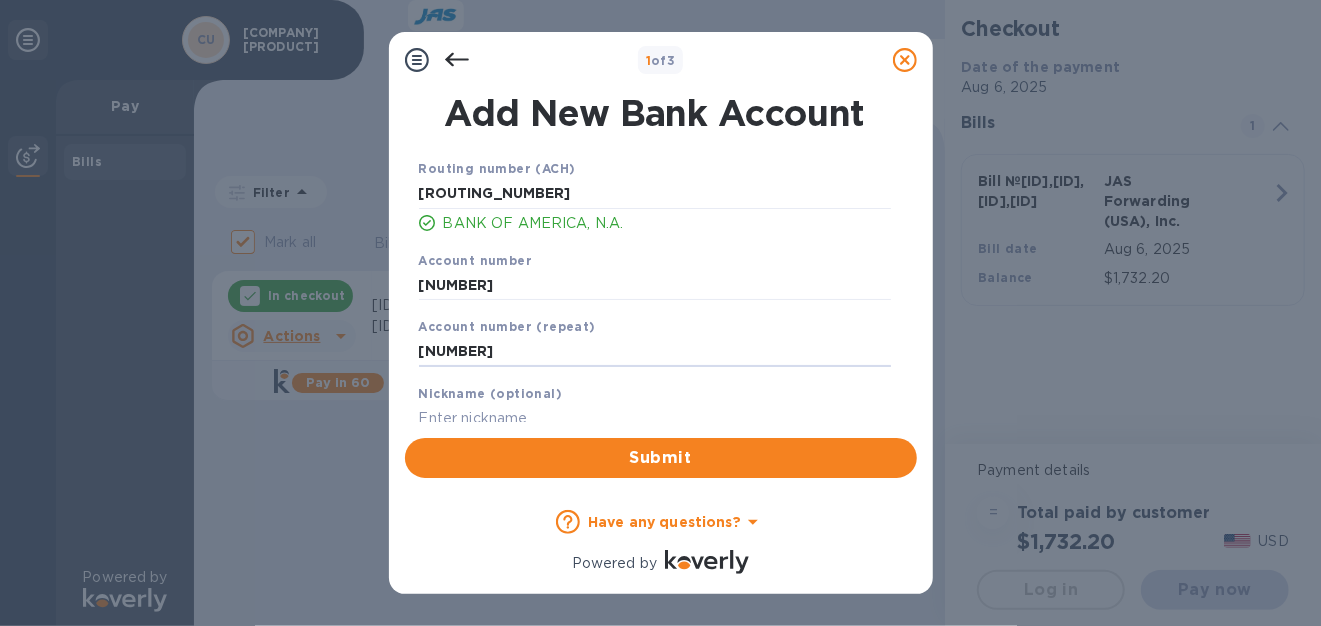 type on "[NUMBER]" 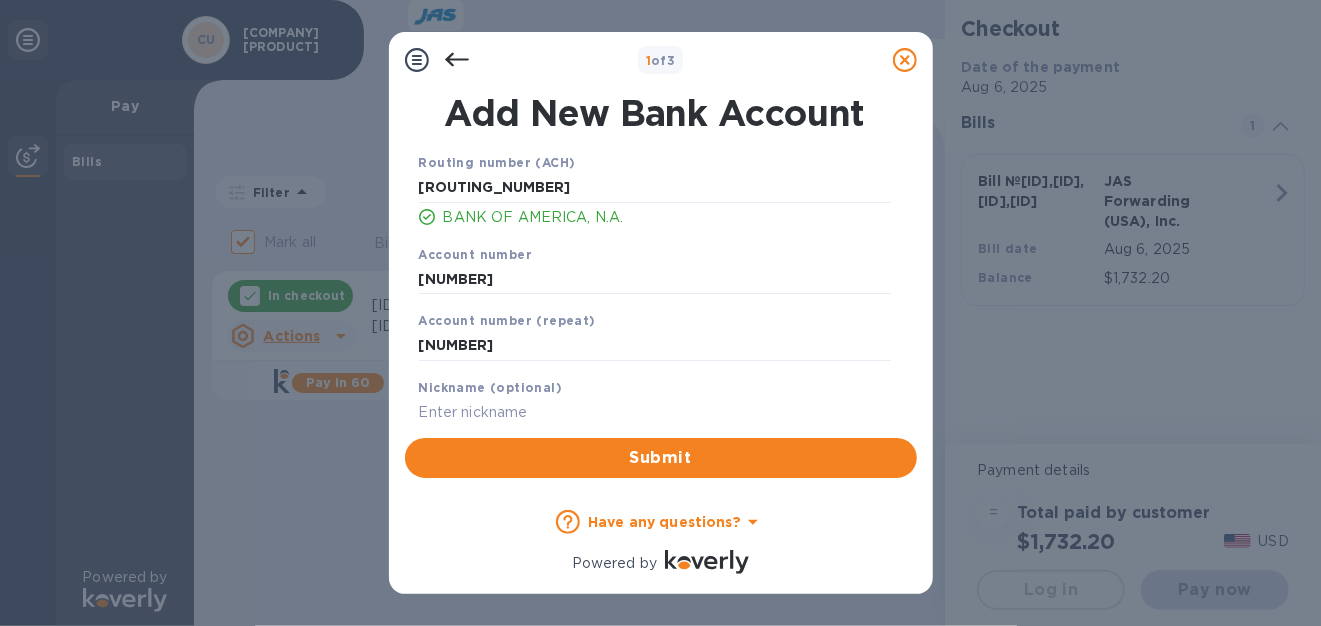 scroll, scrollTop: 8, scrollLeft: 0, axis: vertical 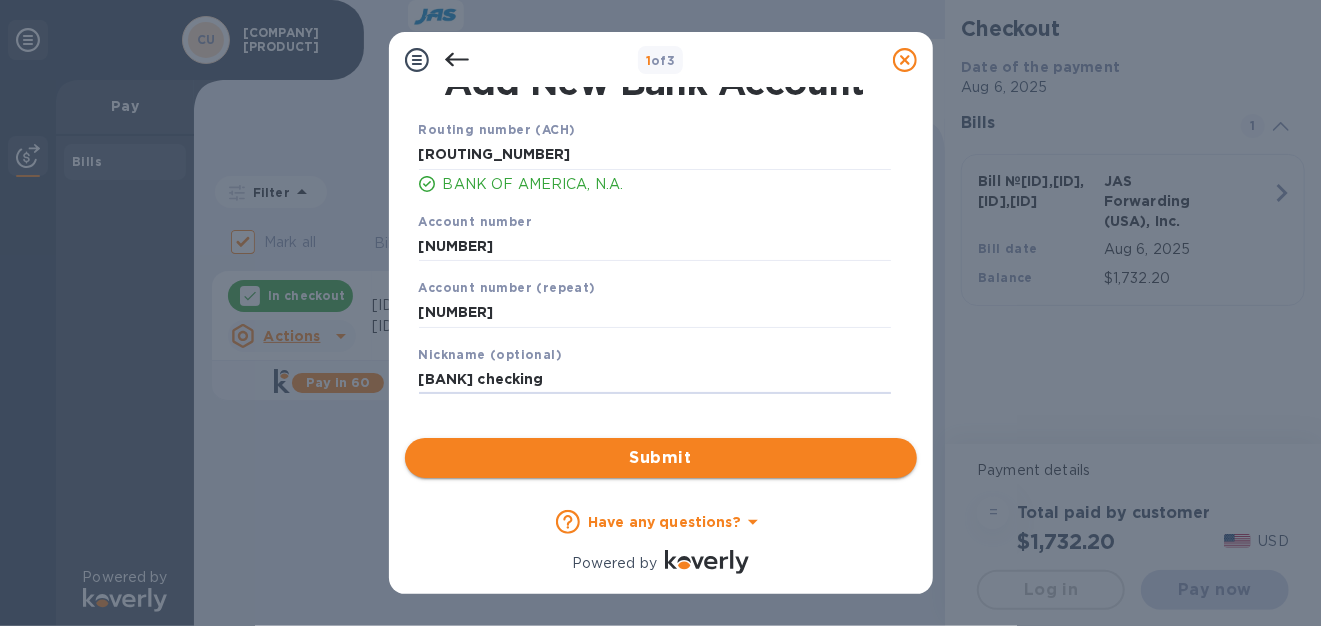 type on "[BANK] checking" 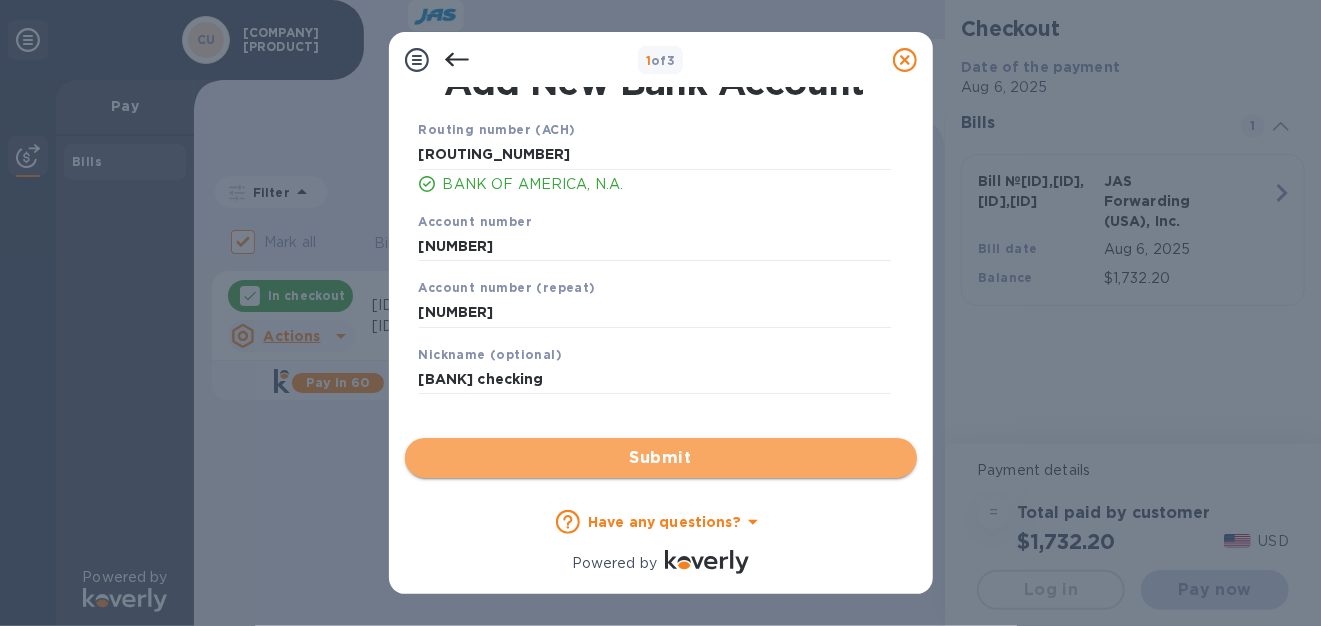 click on "Submit" at bounding box center (661, 458) 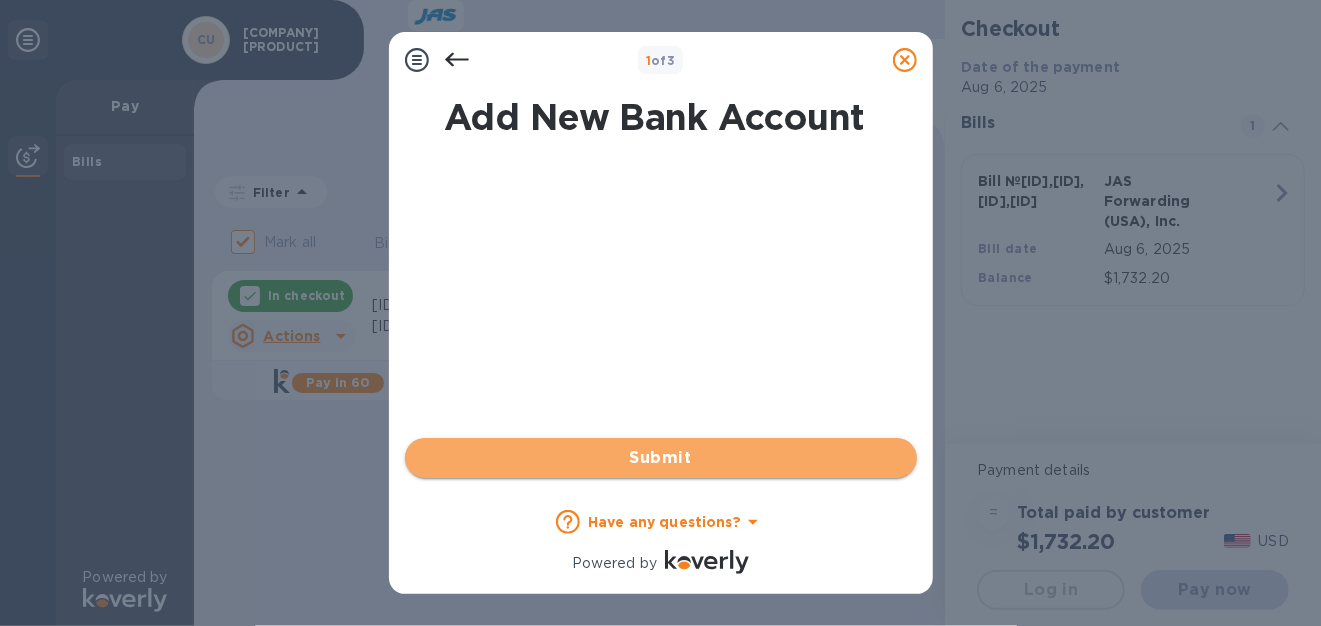 click on "Submit" at bounding box center (661, 458) 